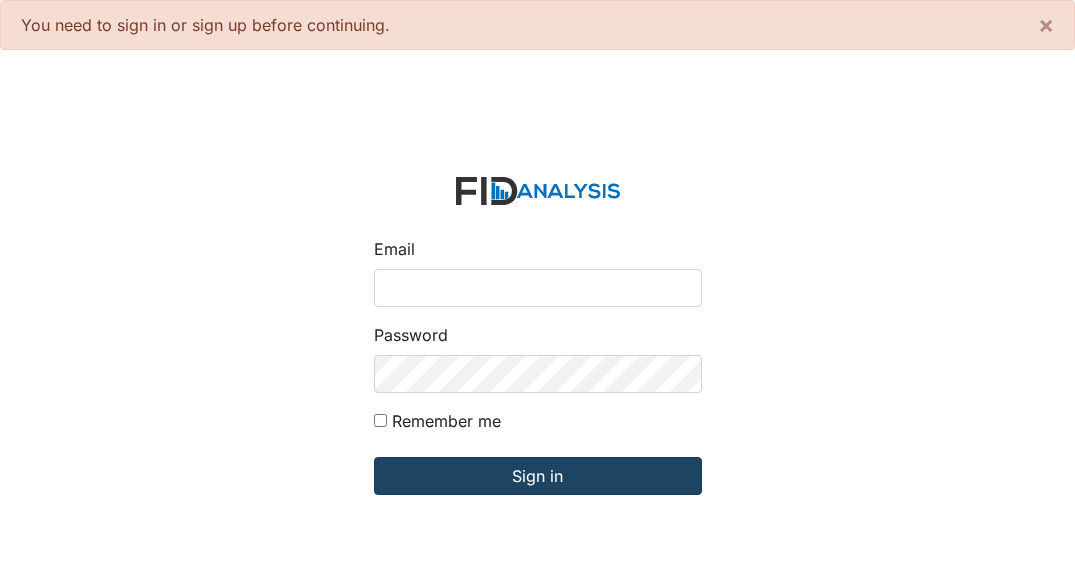 scroll, scrollTop: 0, scrollLeft: 0, axis: both 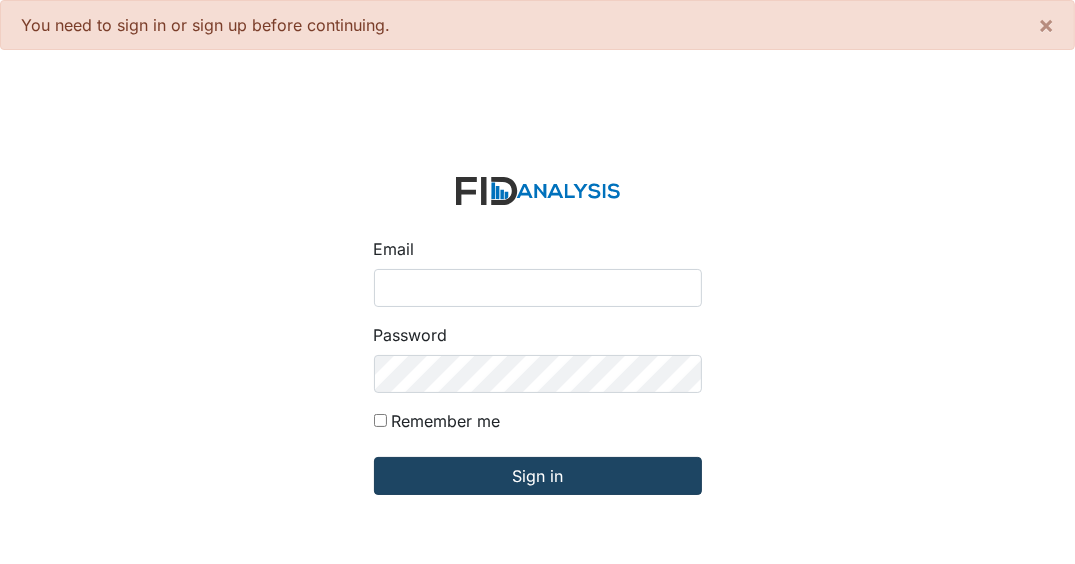 type on "[EMAIL]" 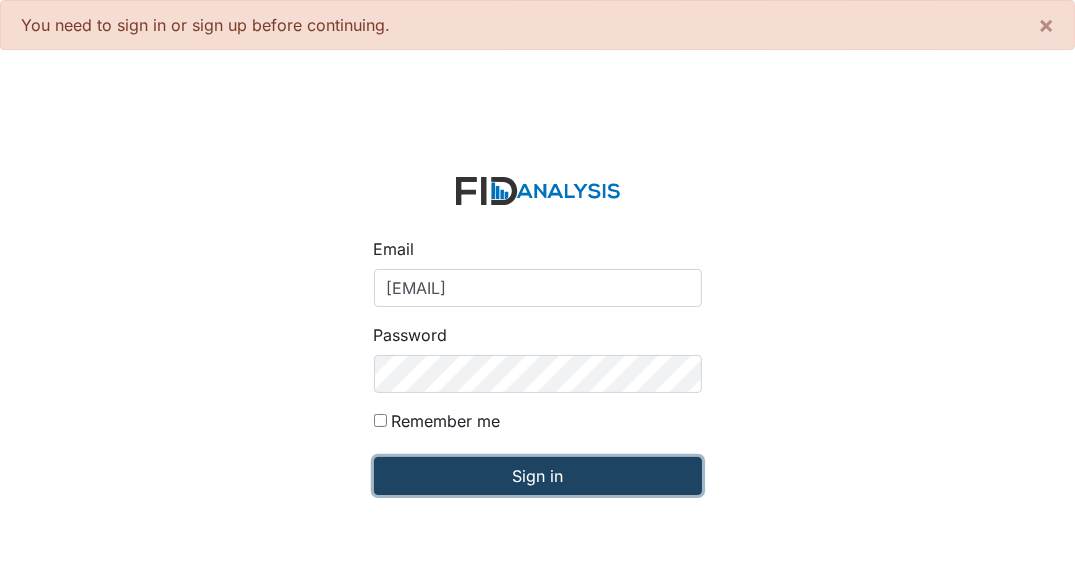 click on "Sign in" at bounding box center (538, 476) 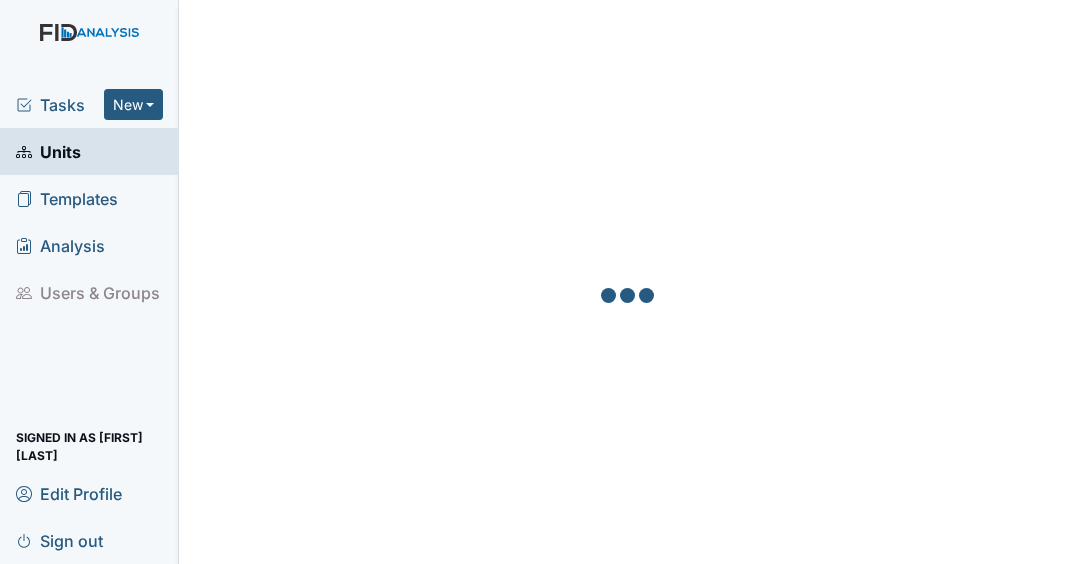 scroll, scrollTop: 0, scrollLeft: 0, axis: both 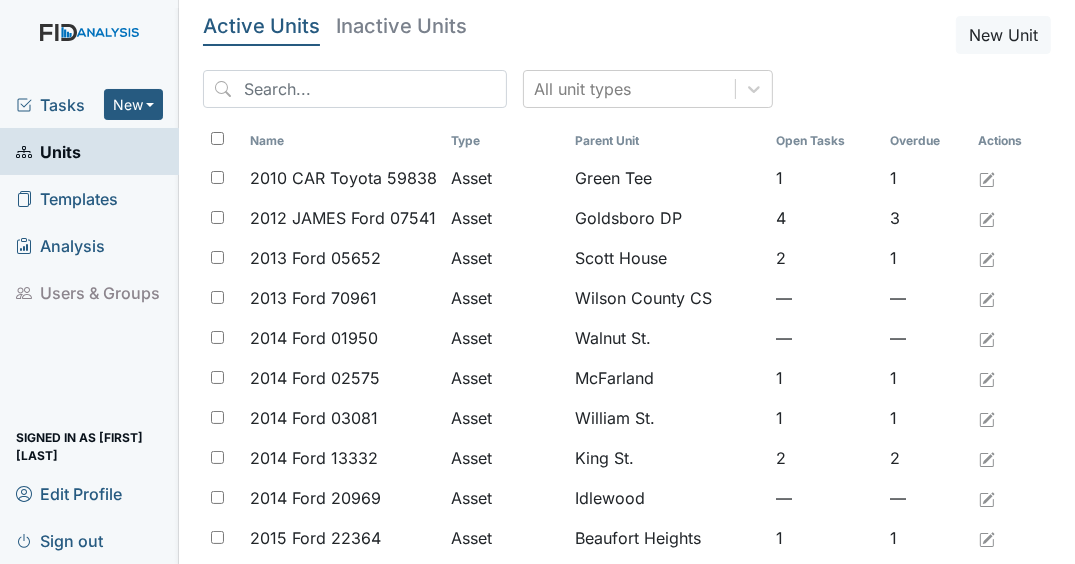 click on "Tasks" at bounding box center [60, 105] 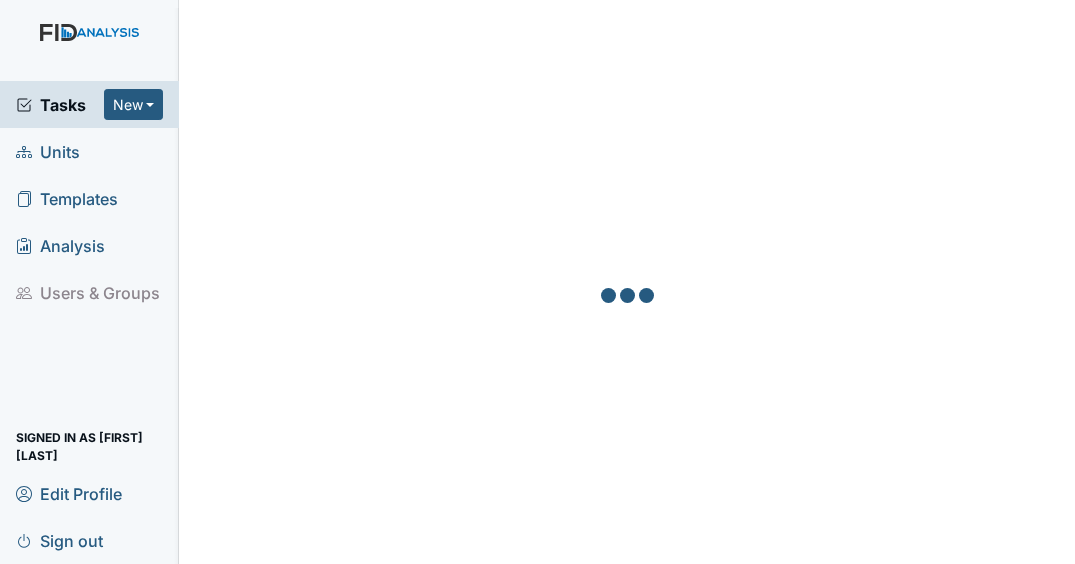 scroll, scrollTop: 0, scrollLeft: 0, axis: both 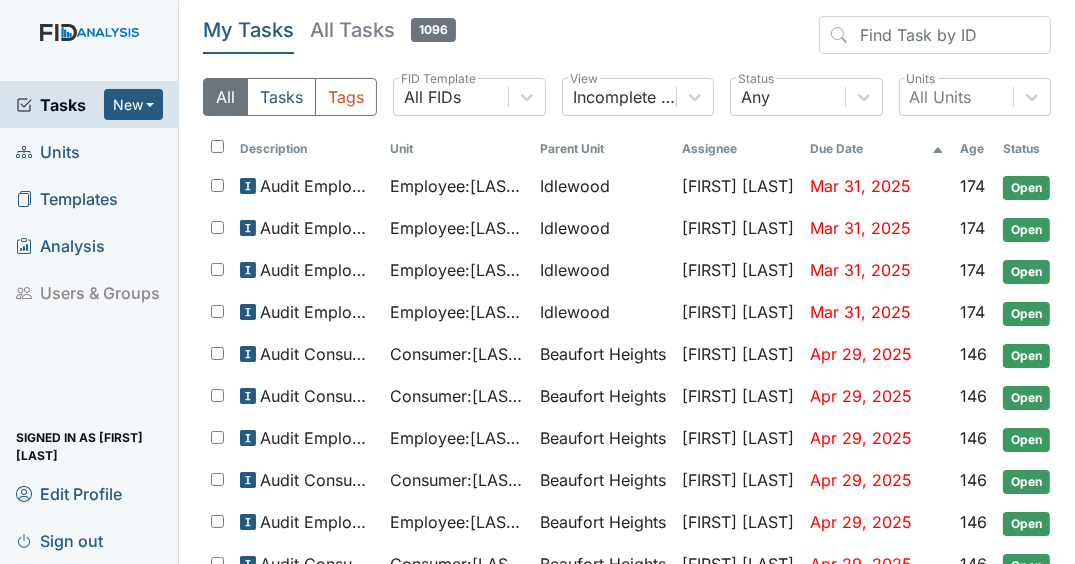 click on "Units" at bounding box center [48, 151] 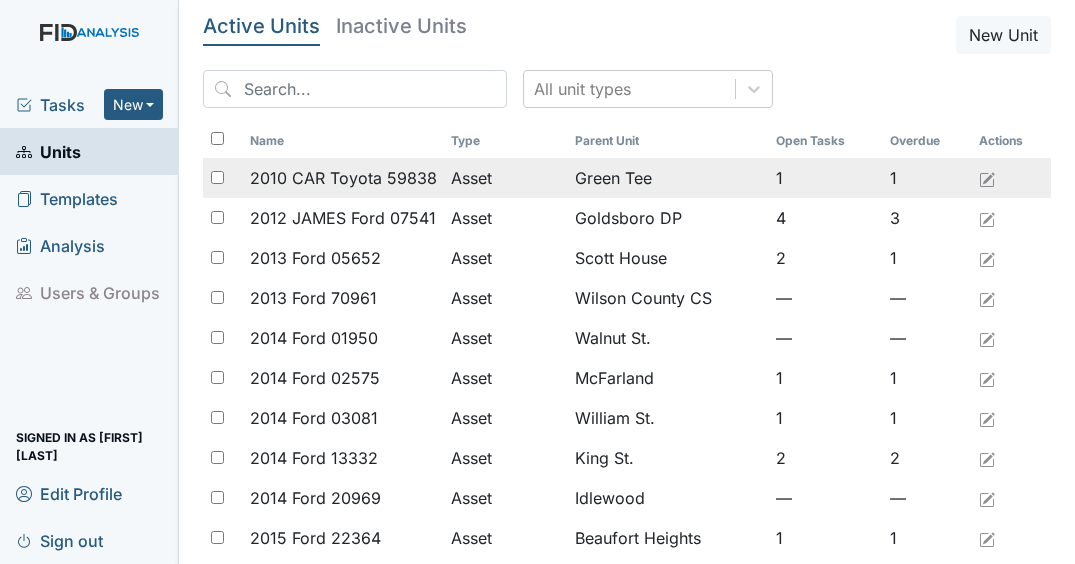 scroll, scrollTop: 0, scrollLeft: 0, axis: both 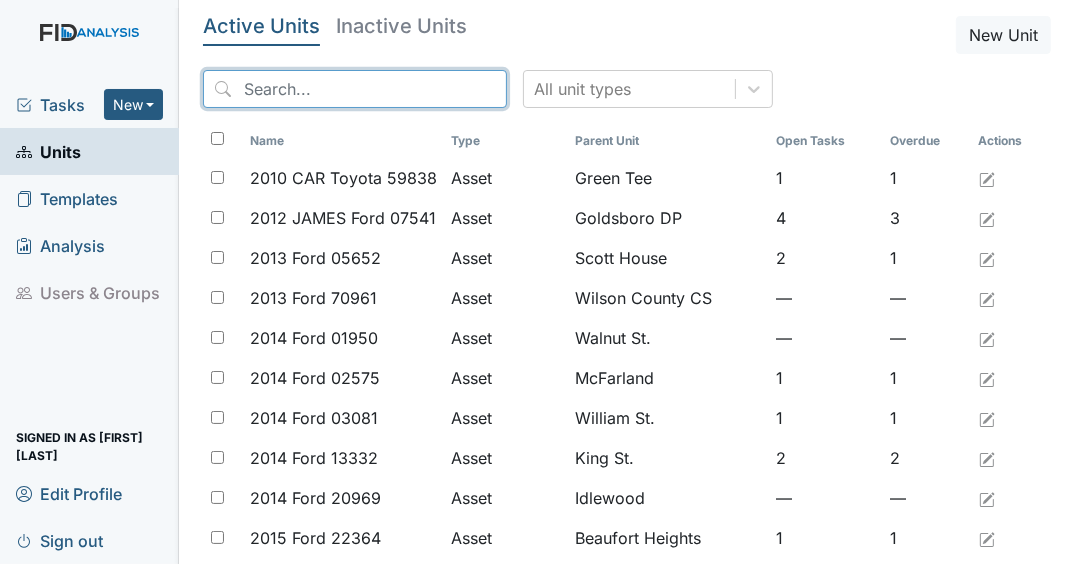 click at bounding box center (355, 89) 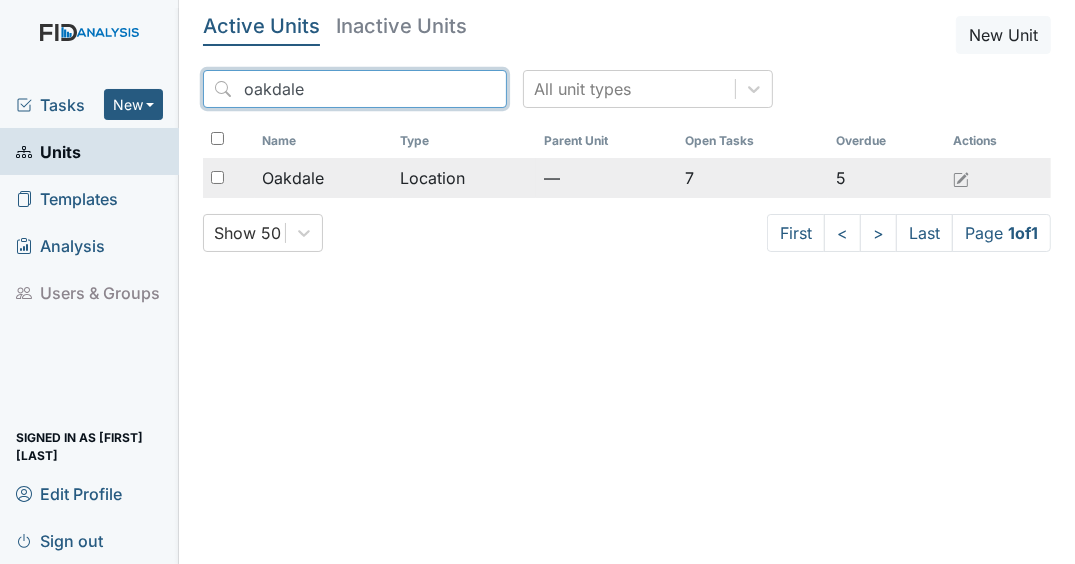 type on "oakdale" 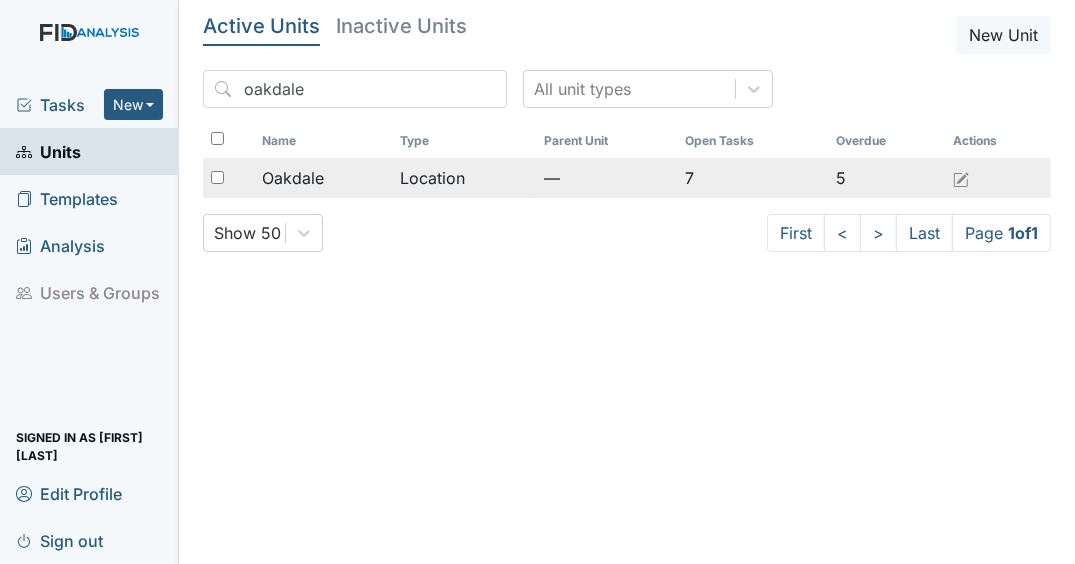 click on "Oakdale" at bounding box center (294, 178) 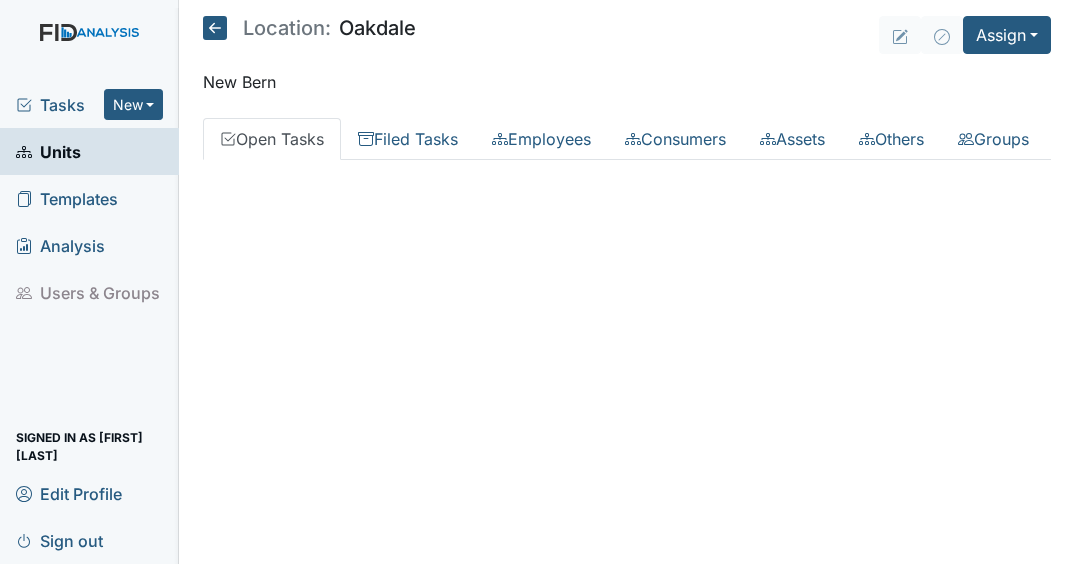 scroll, scrollTop: 0, scrollLeft: 0, axis: both 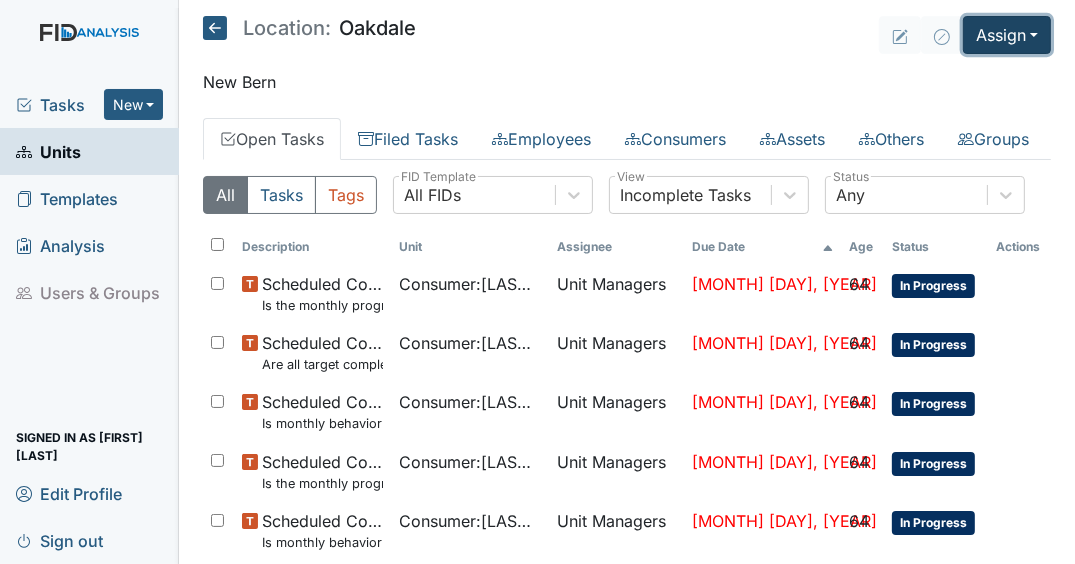 click on "Assign" at bounding box center (1007, 35) 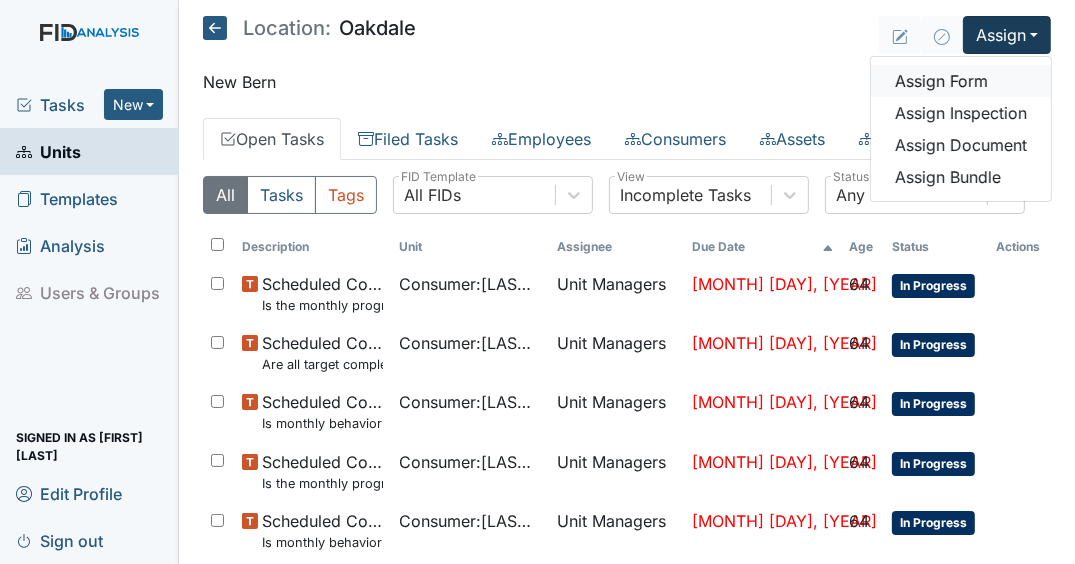 click on "Assign Form" at bounding box center [961, 81] 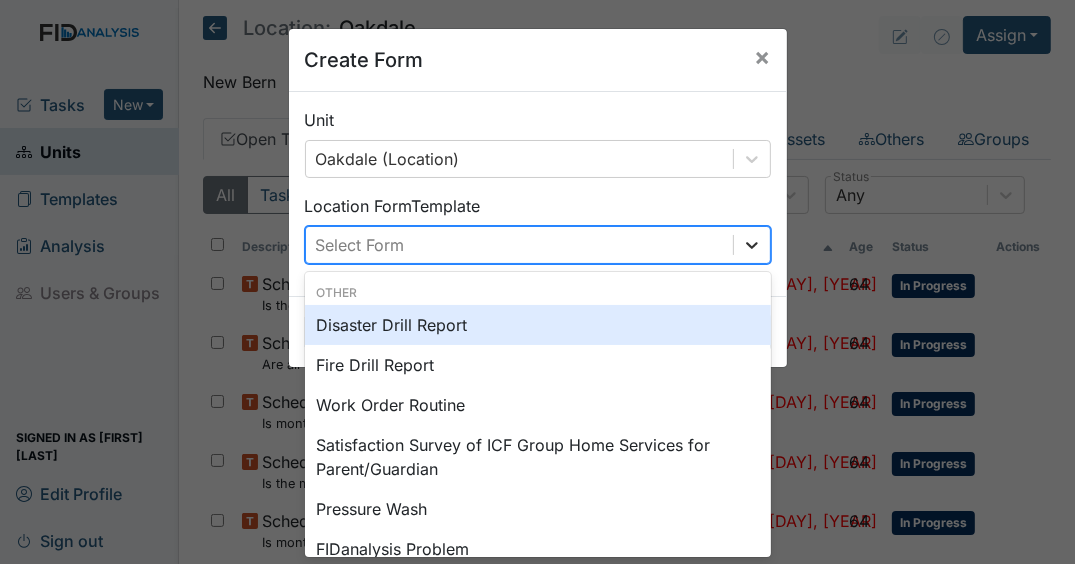 scroll, scrollTop: 0, scrollLeft: 0, axis: both 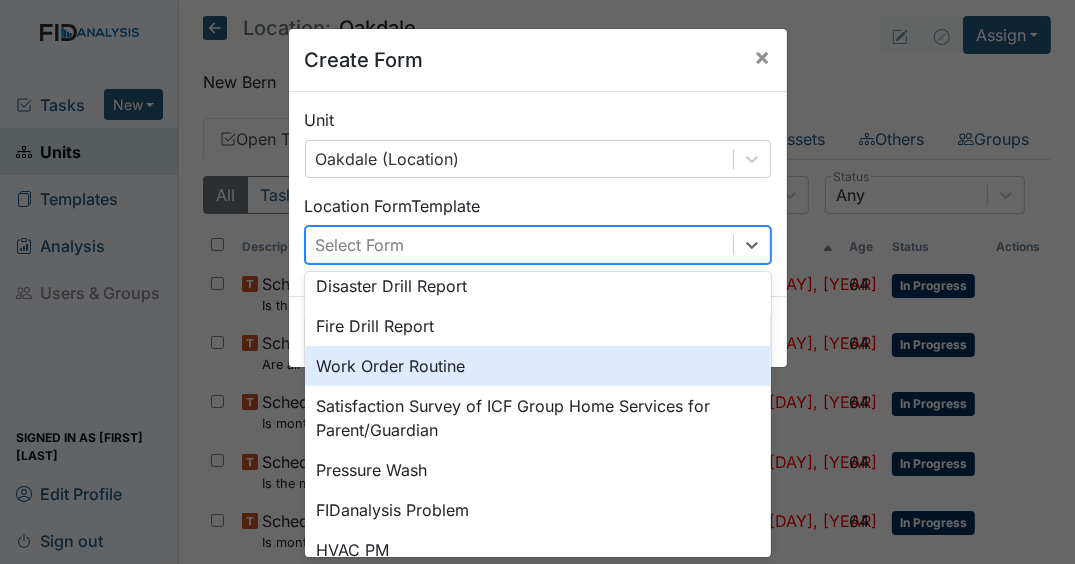 click on "Work Order Routine" at bounding box center [538, 366] 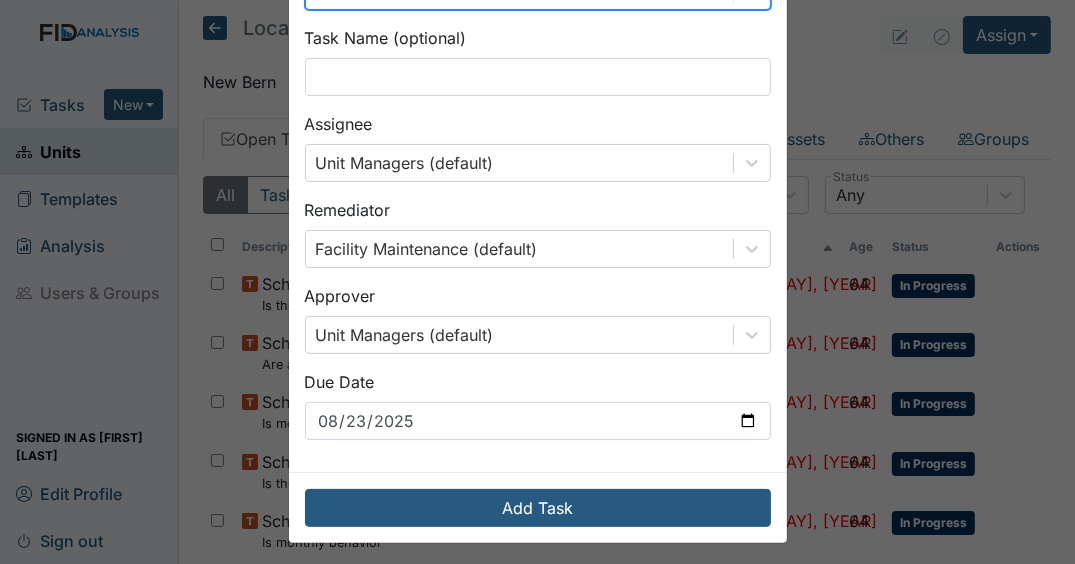 scroll, scrollTop: 259, scrollLeft: 0, axis: vertical 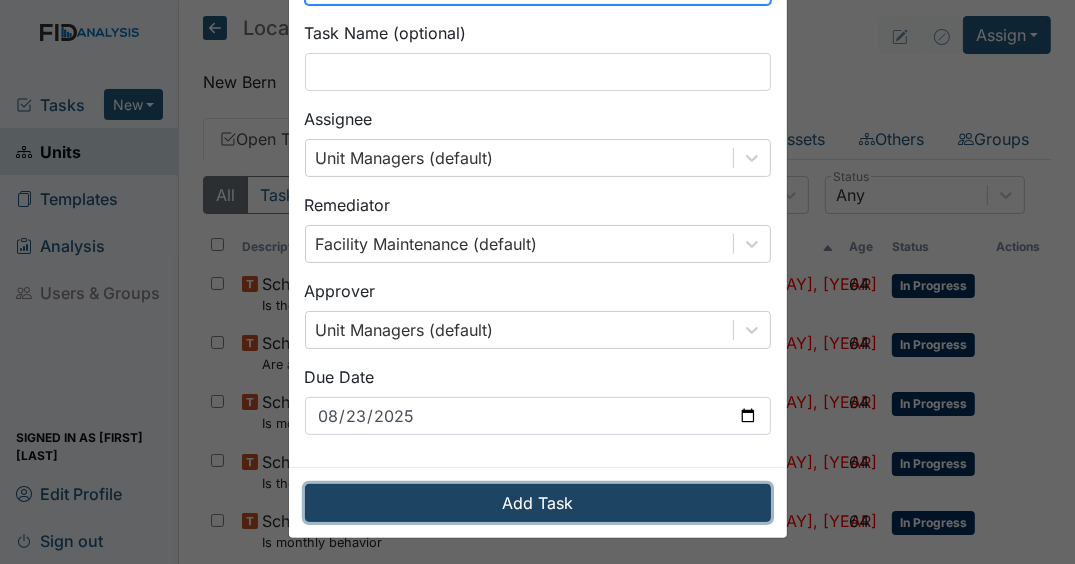 click on "Add Task" at bounding box center [538, 503] 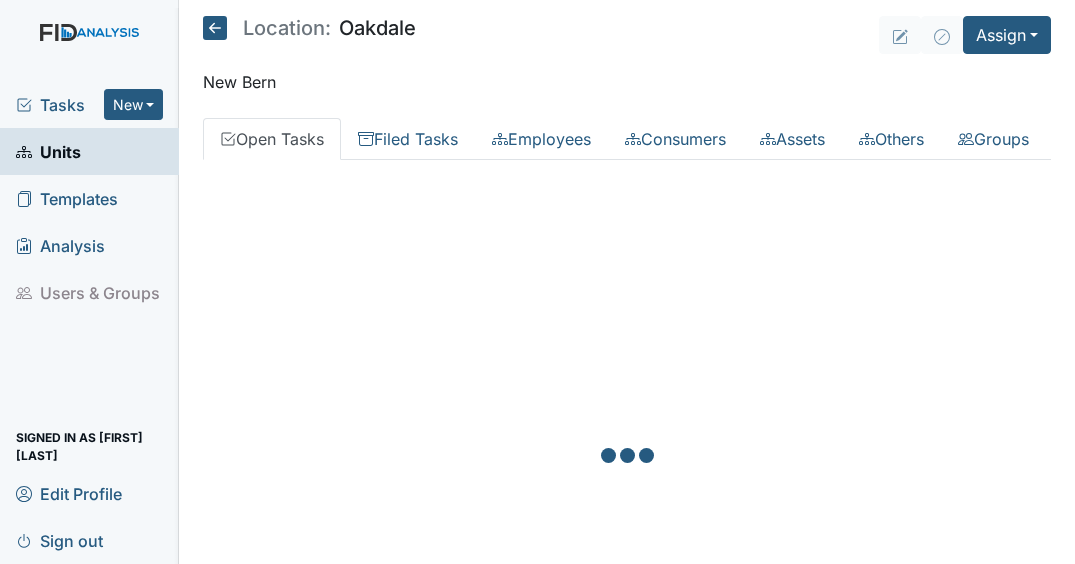 scroll, scrollTop: 0, scrollLeft: 0, axis: both 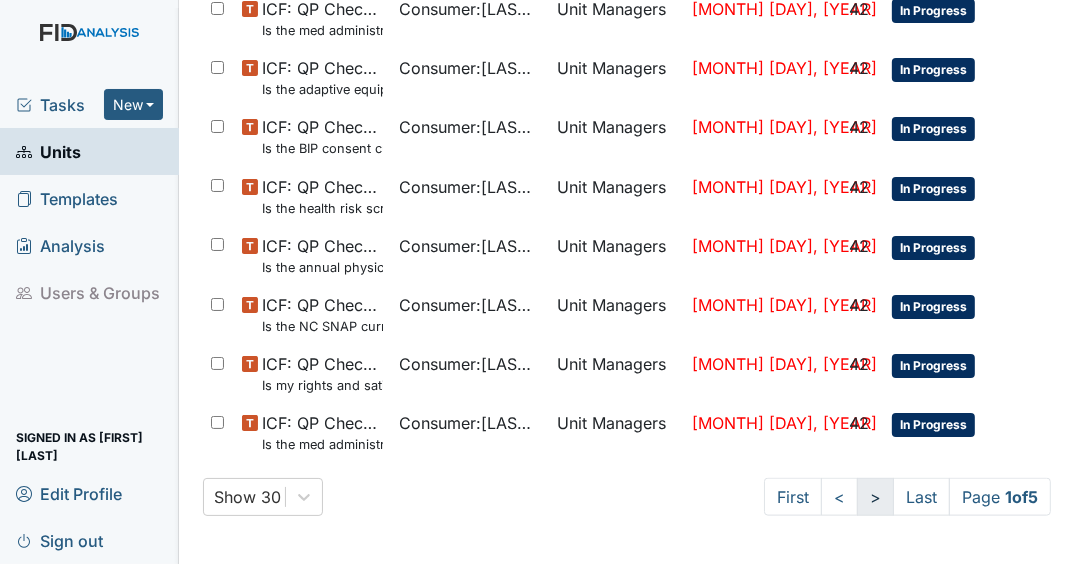 click on ">" at bounding box center [875, 497] 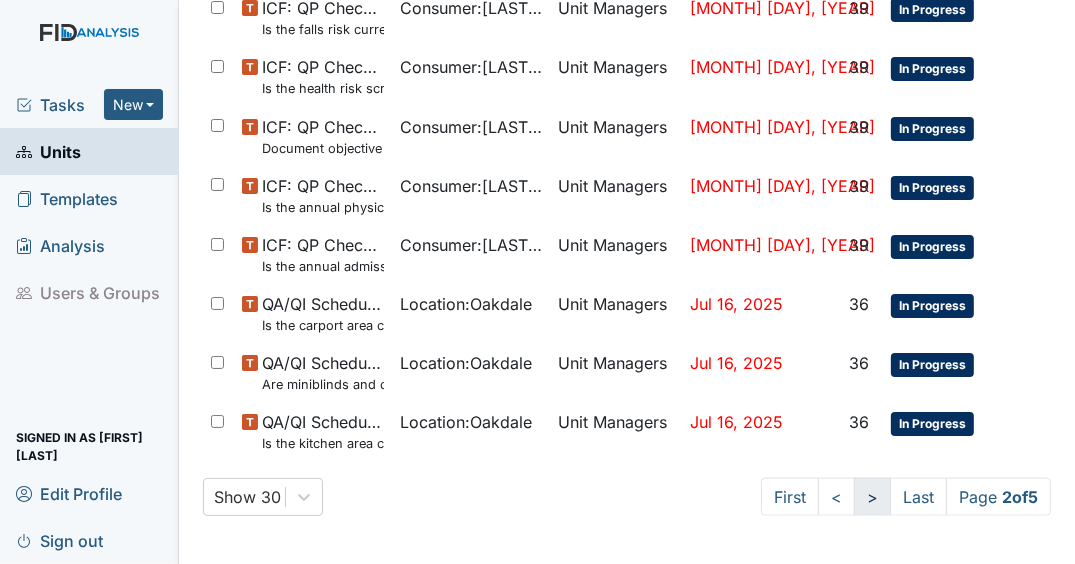 scroll, scrollTop: 1616, scrollLeft: 0, axis: vertical 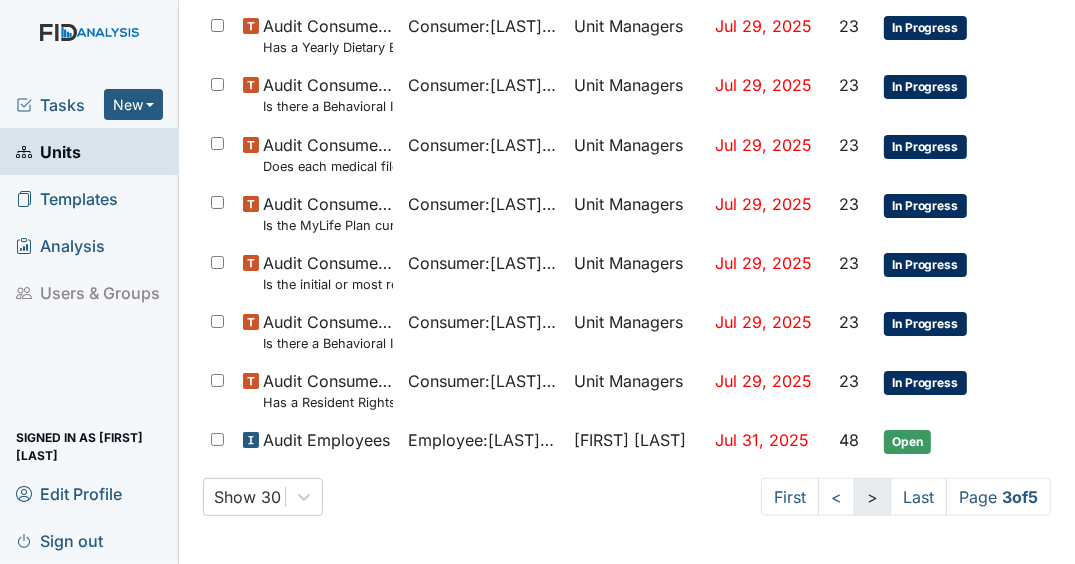 click on ">" at bounding box center (872, 497) 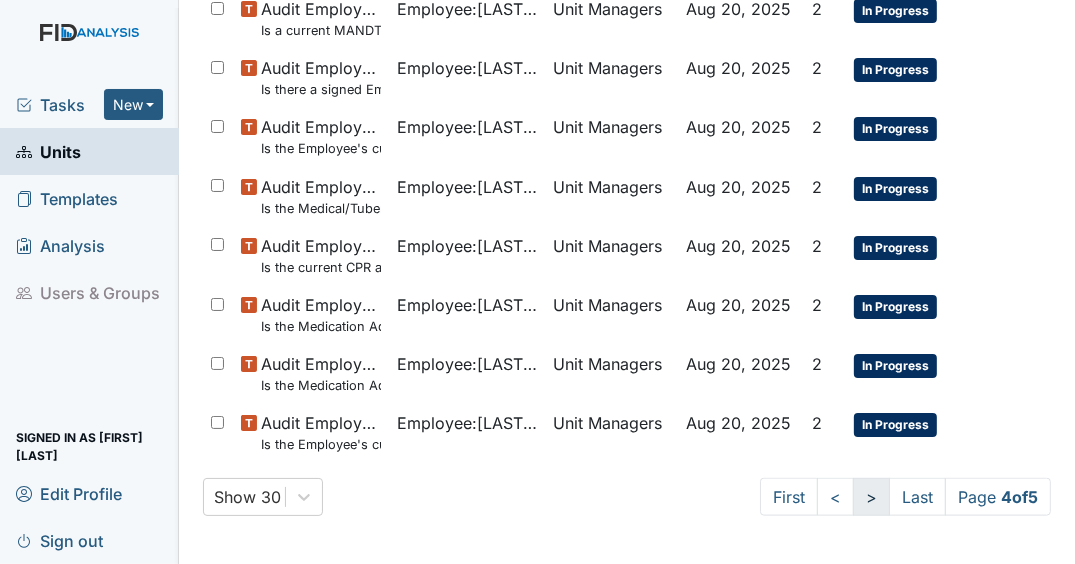 click on ">" at bounding box center [871, 497] 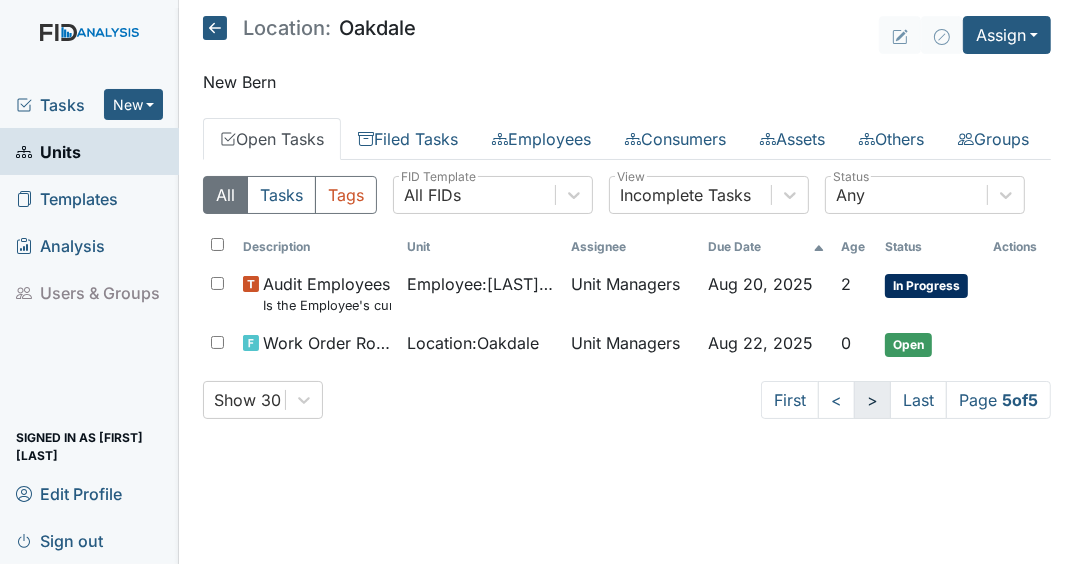 scroll, scrollTop: 0, scrollLeft: 0, axis: both 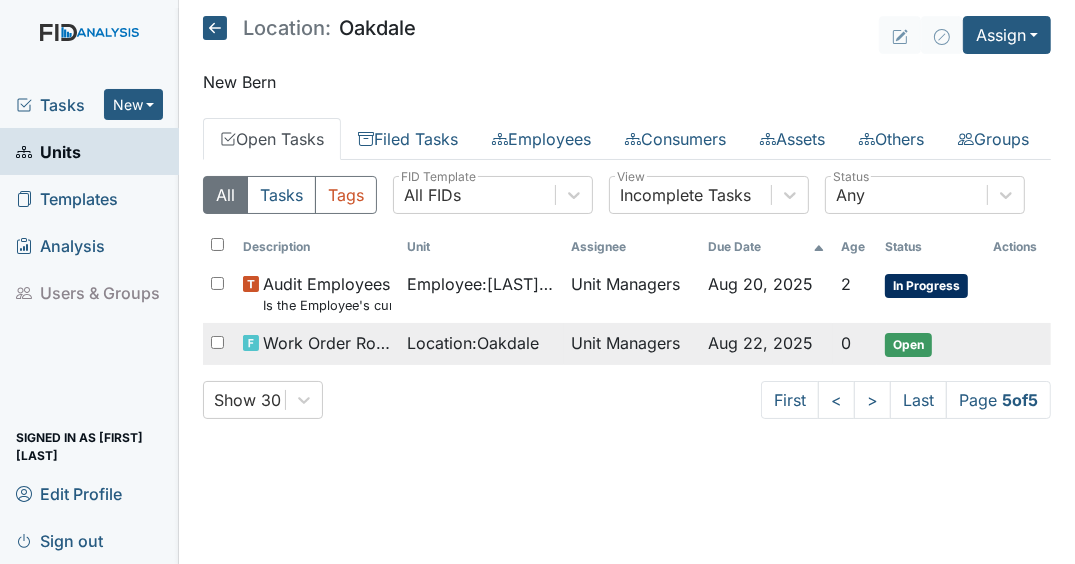 click on "Open" at bounding box center (908, 345) 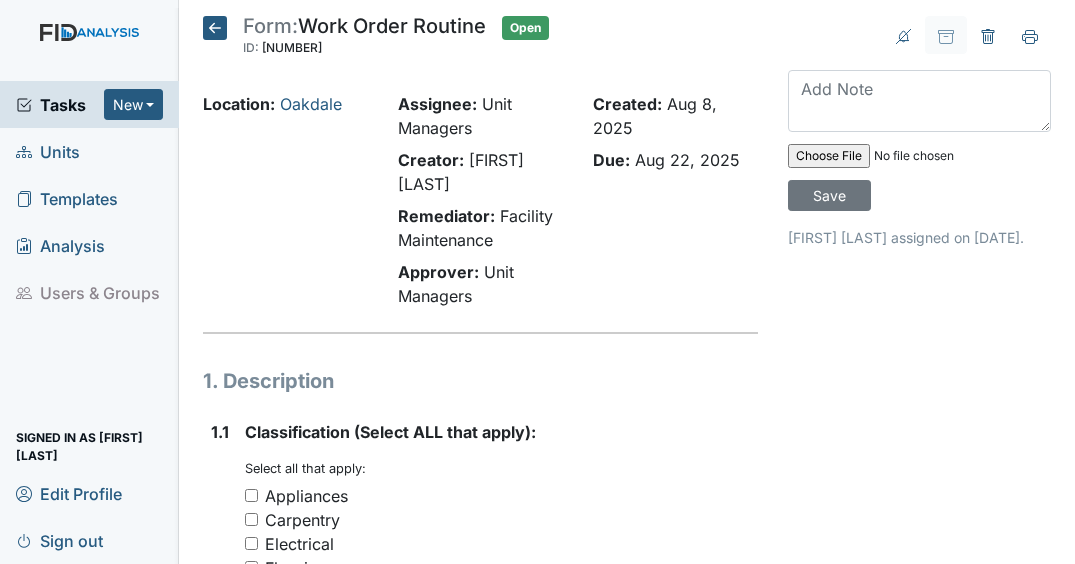scroll, scrollTop: 0, scrollLeft: 0, axis: both 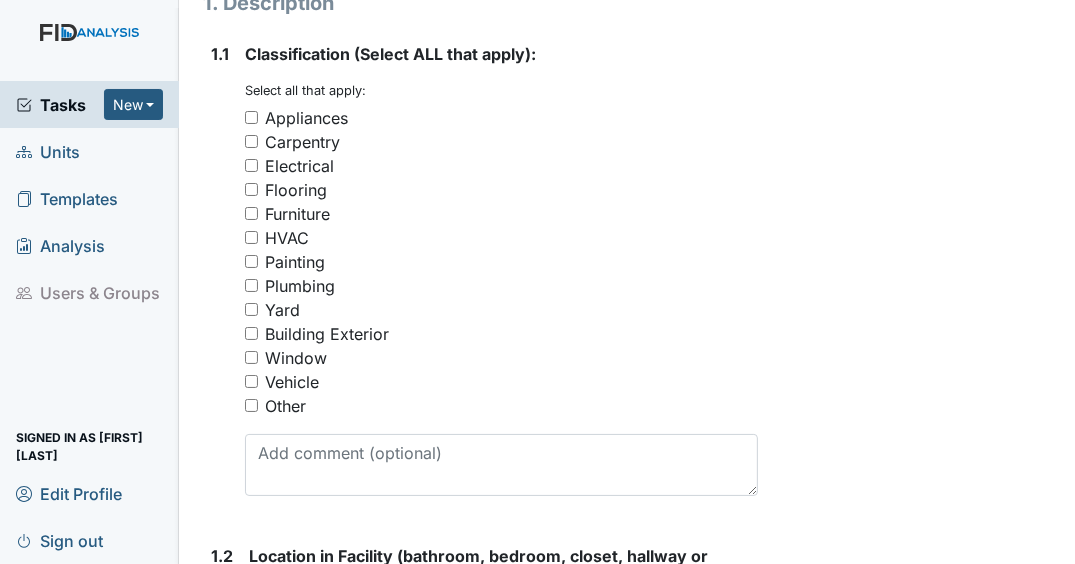 click on "Furniture" at bounding box center (297, 214) 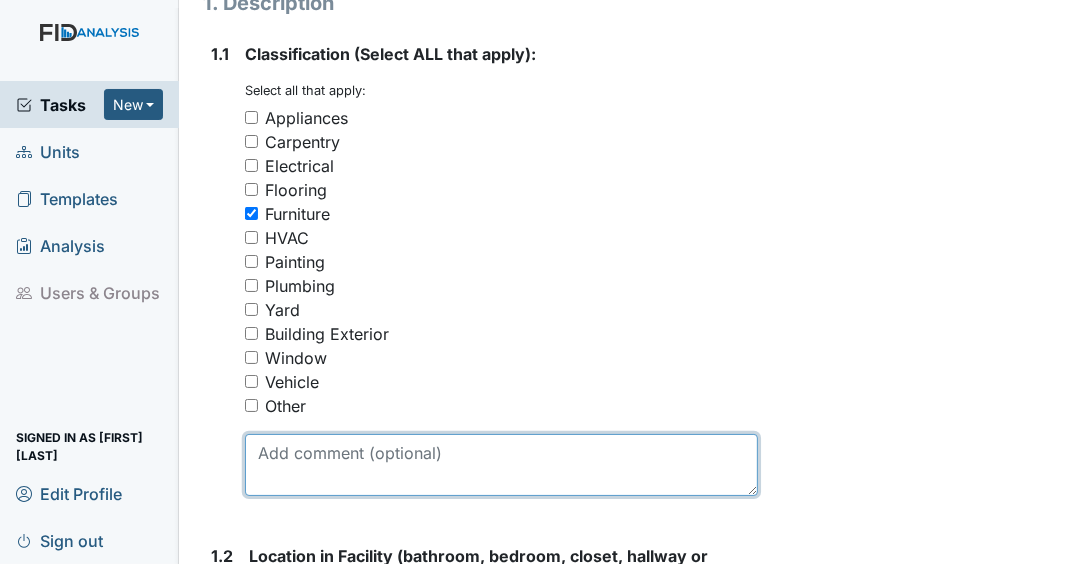 click at bounding box center [501, 465] 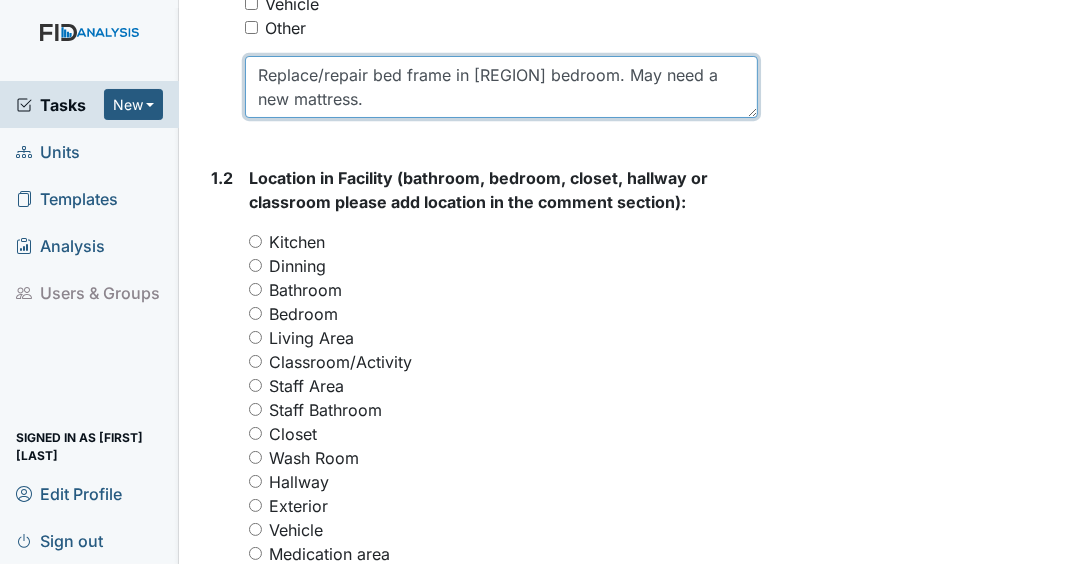 scroll, scrollTop: 778, scrollLeft: 0, axis: vertical 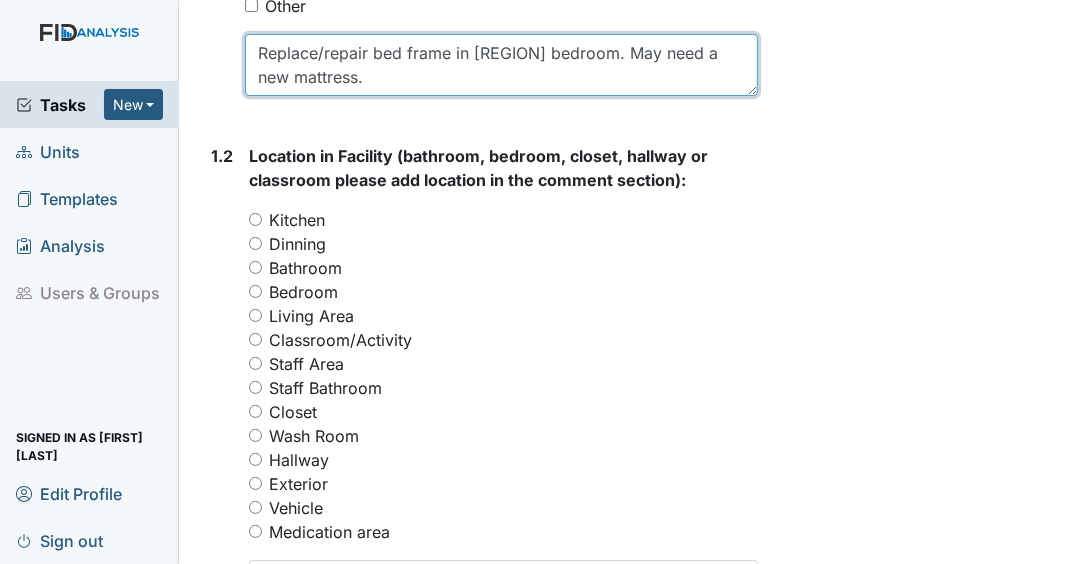 type on "Replace/repair bed frame in JM bedroom. May need a new mattress." 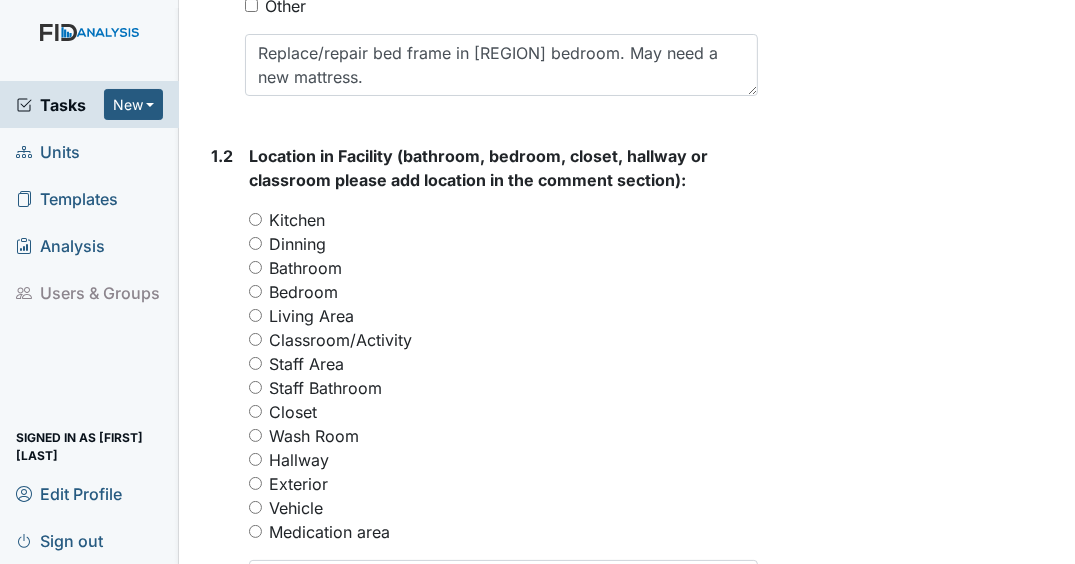click on "Bedroom" at bounding box center (255, 291) 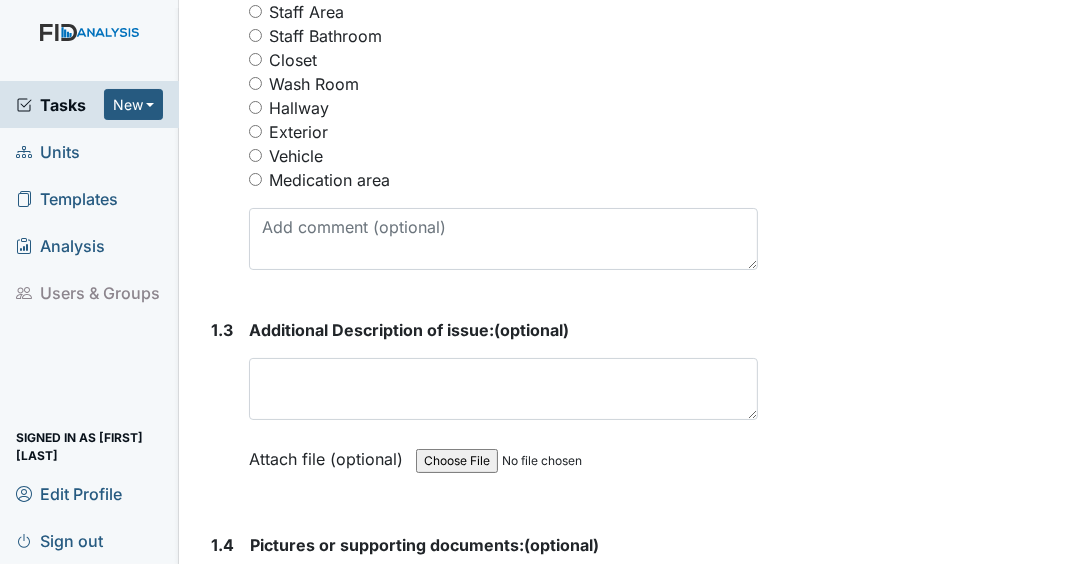 scroll, scrollTop: 1209, scrollLeft: 0, axis: vertical 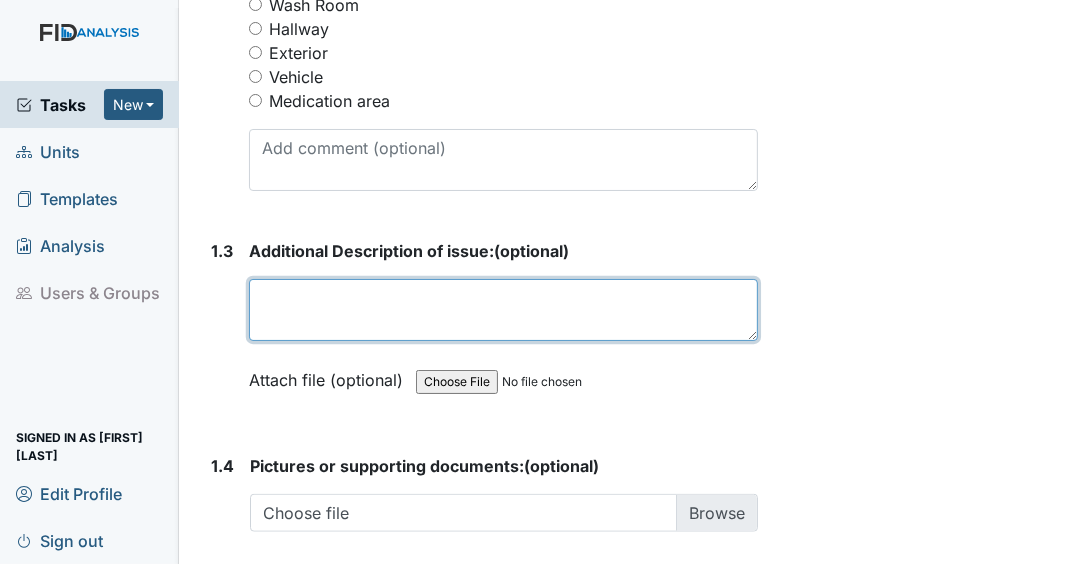 click at bounding box center [503, 310] 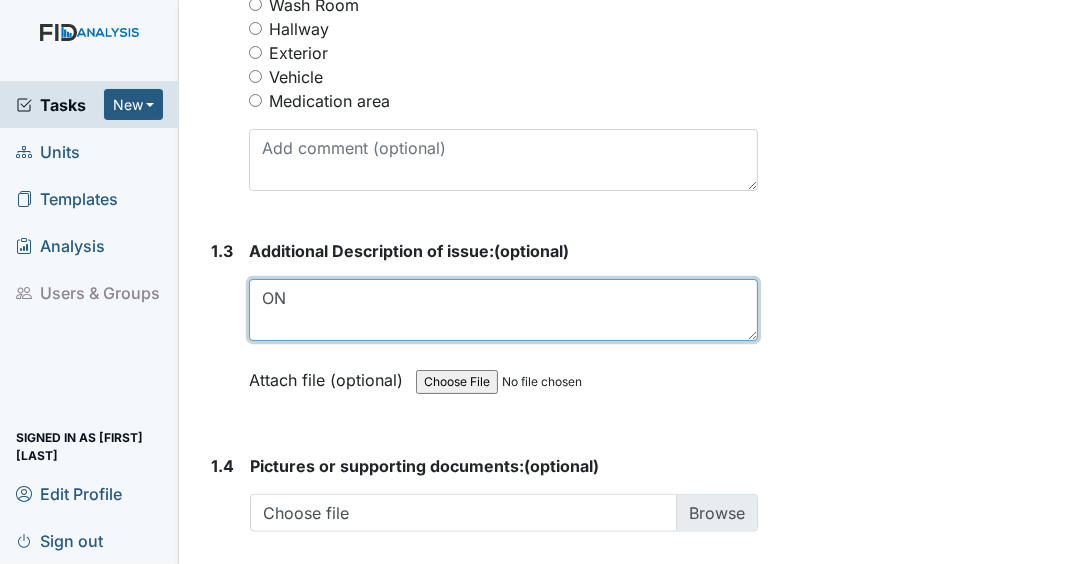 type on "O" 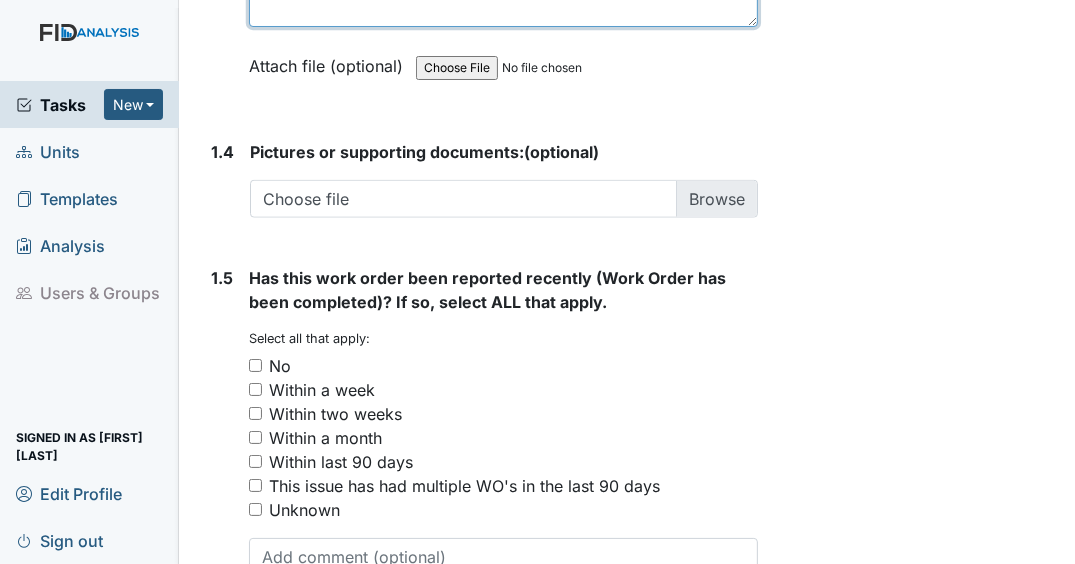 scroll, scrollTop: 1527, scrollLeft: 0, axis: vertical 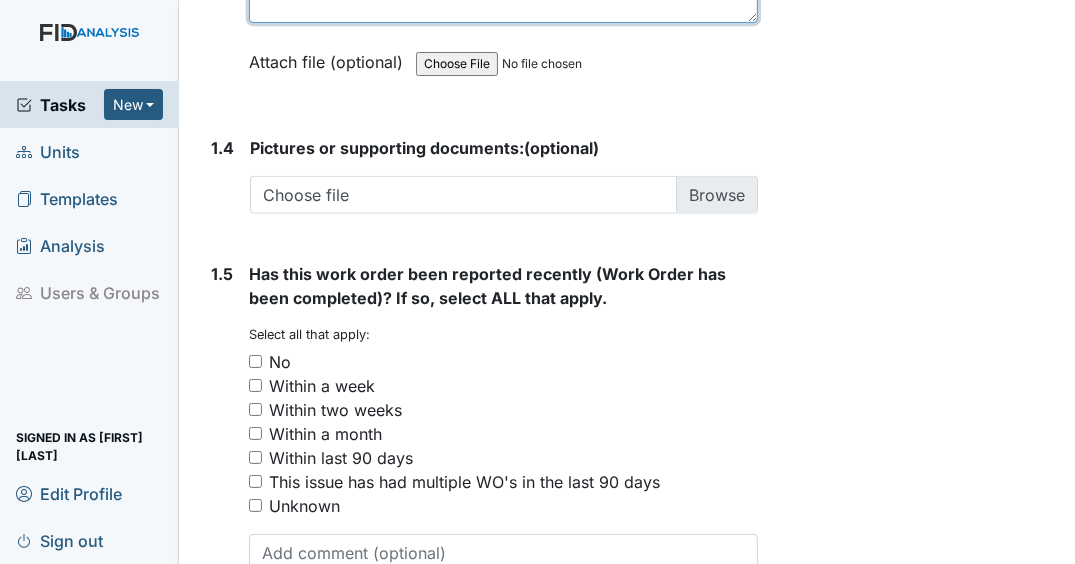 type on "Right side of bed appears to be on the floor." 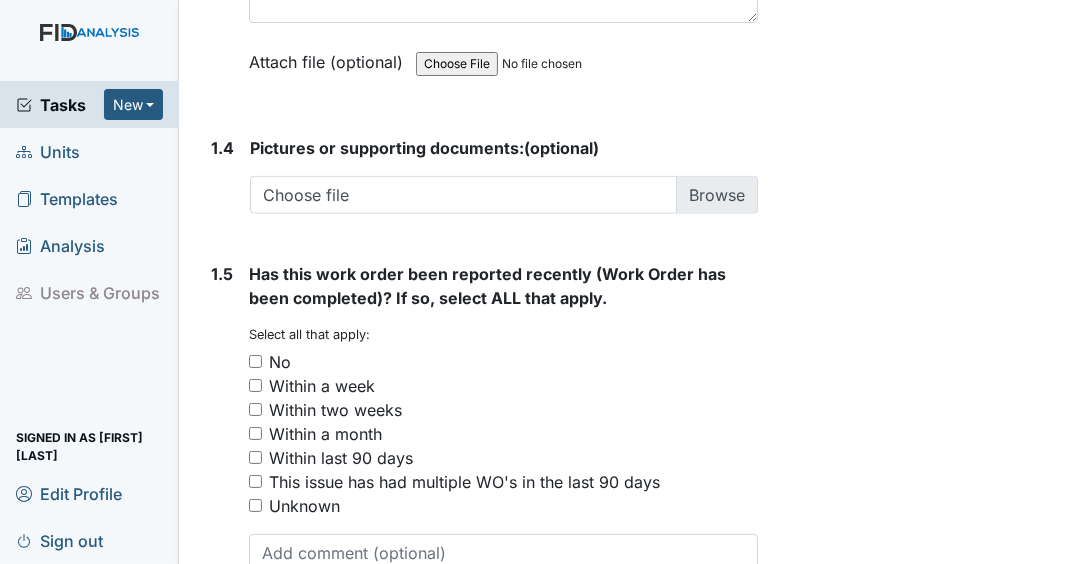click on "Unknown" at bounding box center (255, 505) 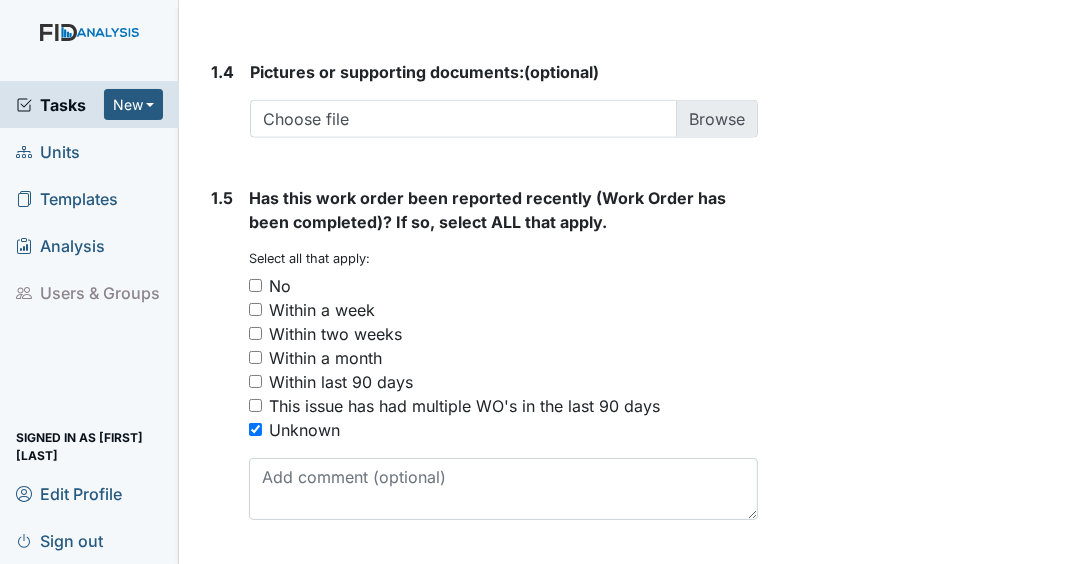 scroll, scrollTop: 1632, scrollLeft: 0, axis: vertical 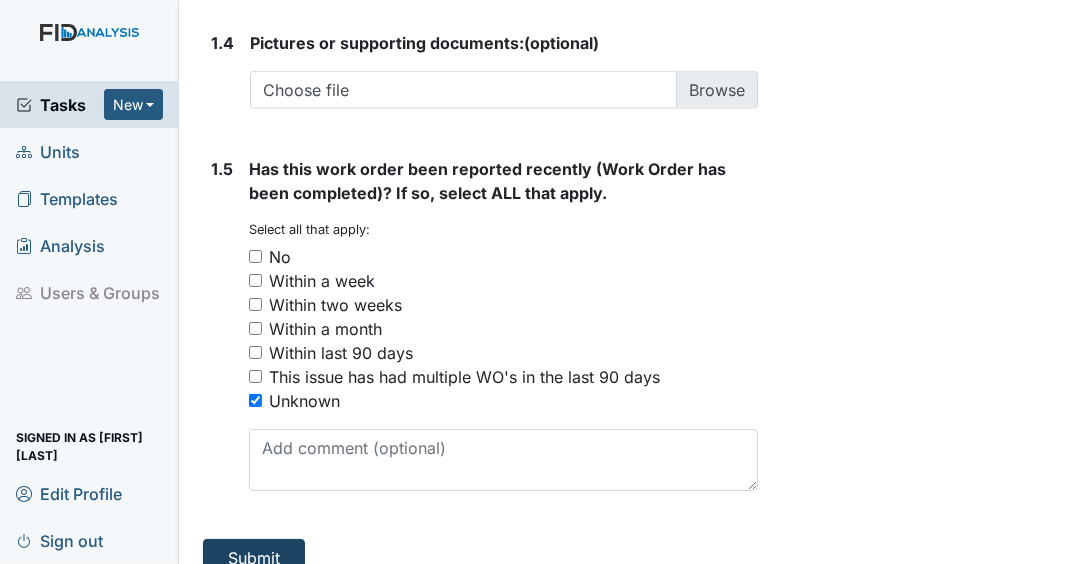 click on "Submit" at bounding box center (254, 558) 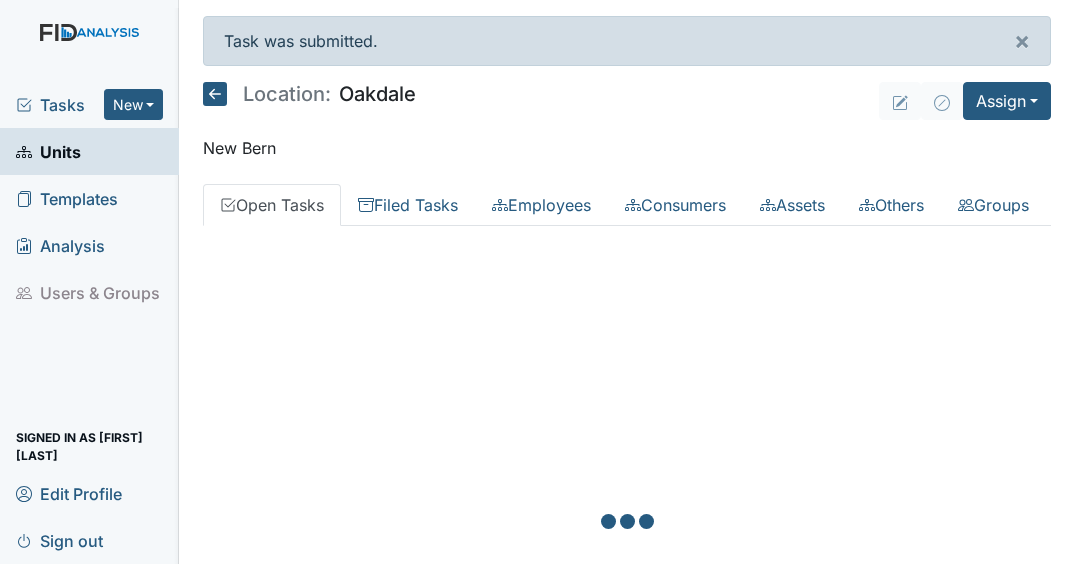 scroll, scrollTop: 0, scrollLeft: 0, axis: both 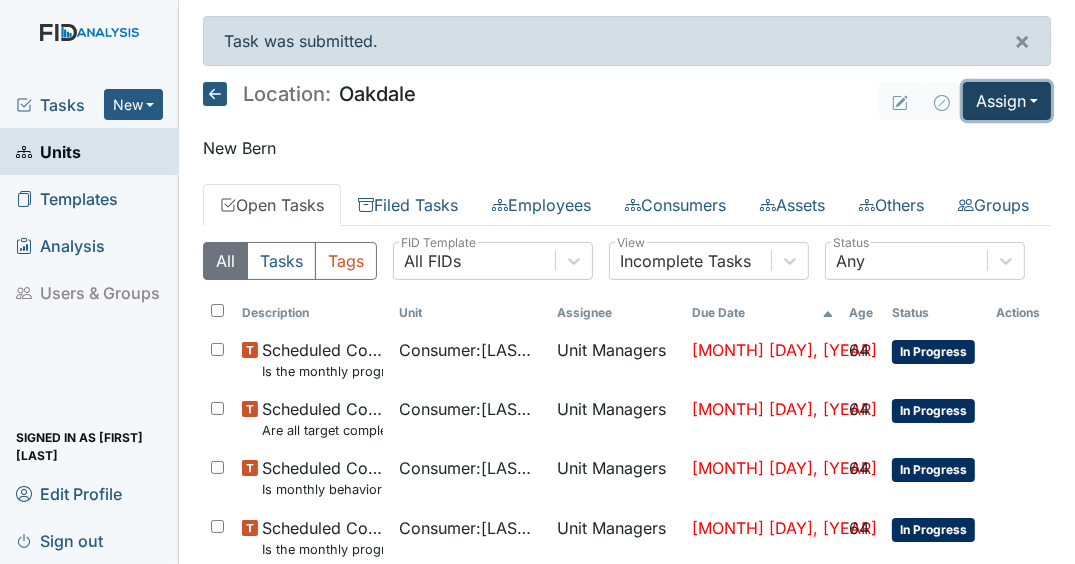 click on "Assign" at bounding box center (1007, 101) 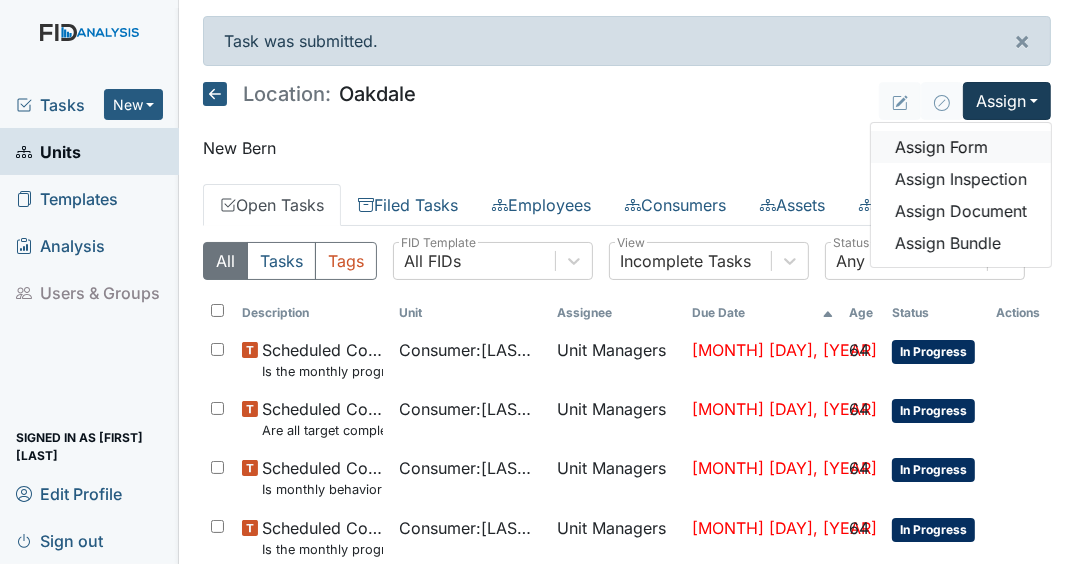 click on "Assign Form" at bounding box center [961, 147] 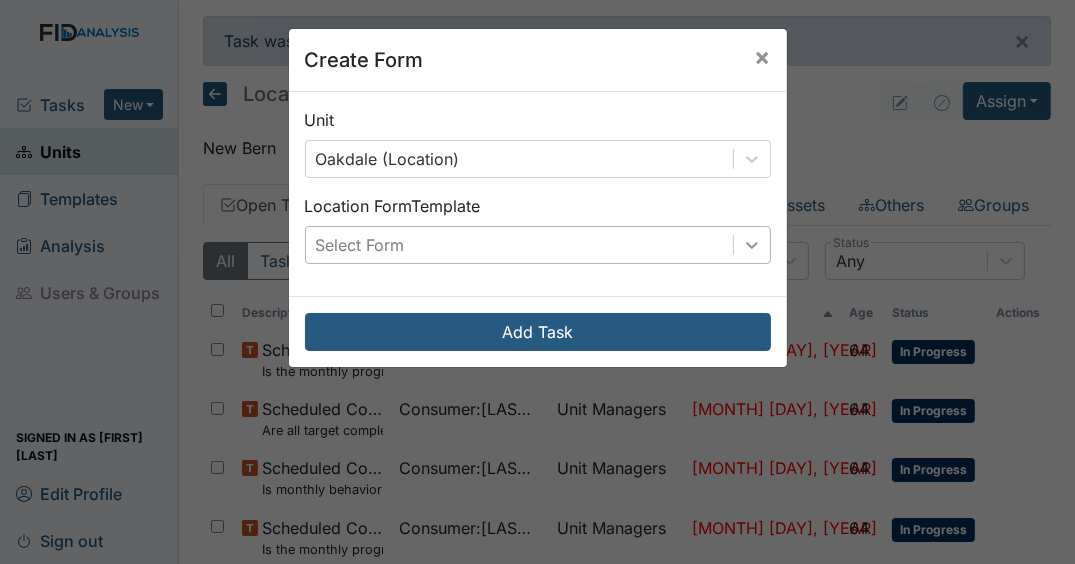 click 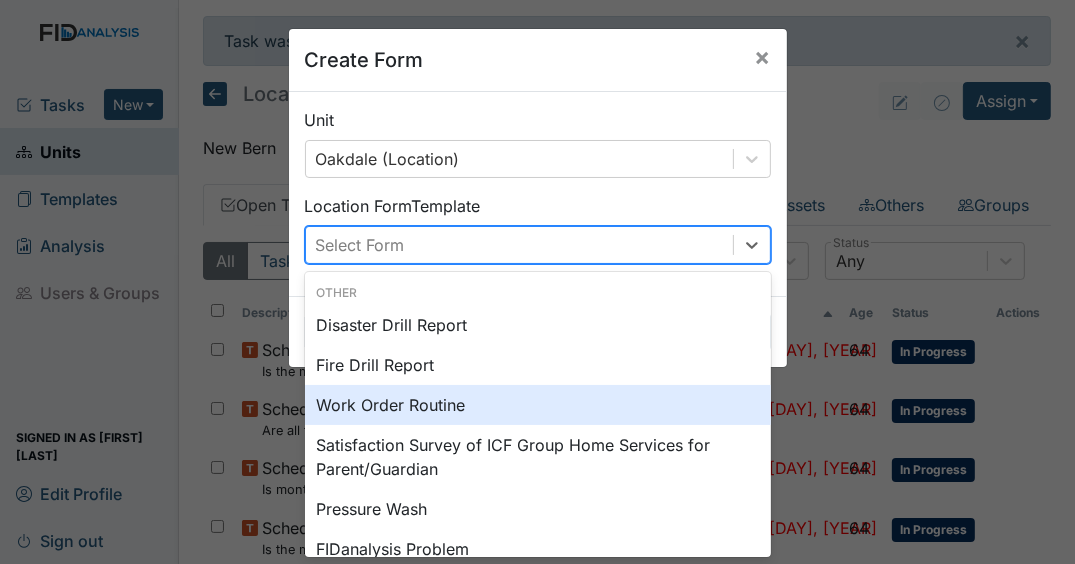 click on "Work Order Routine" at bounding box center (538, 405) 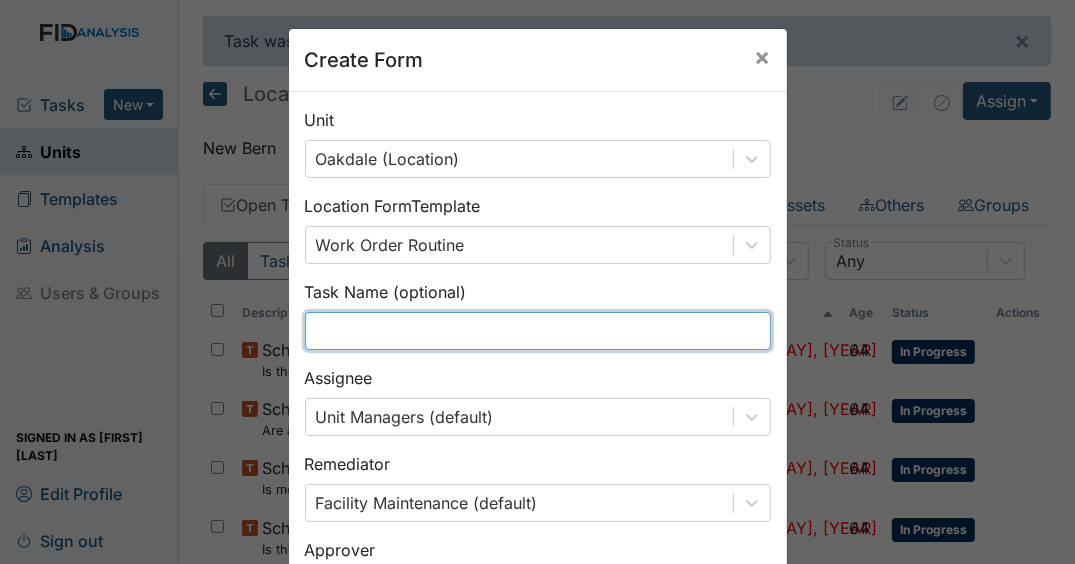 click at bounding box center [538, 331] 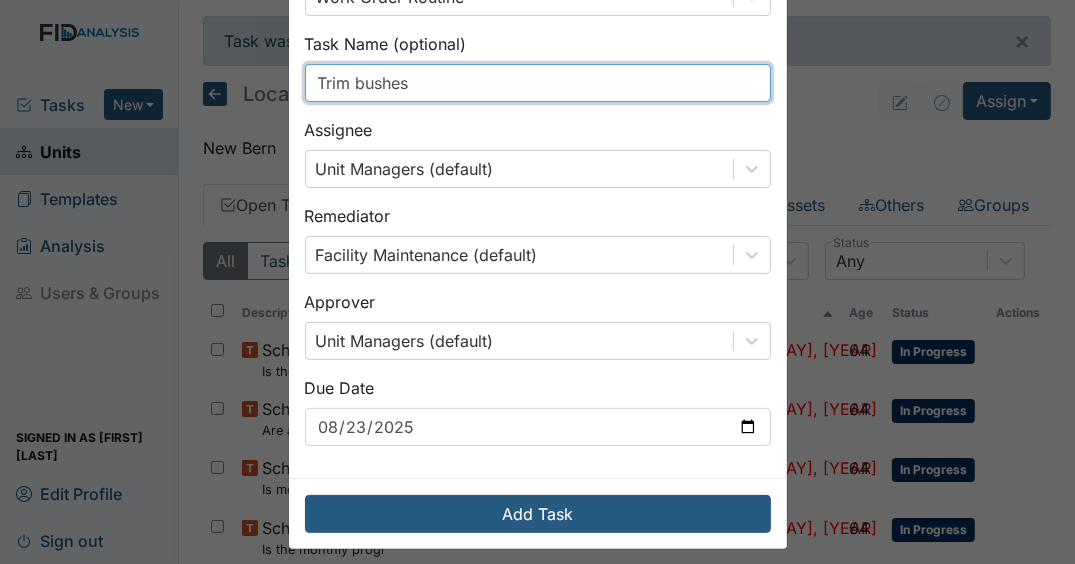 scroll, scrollTop: 250, scrollLeft: 0, axis: vertical 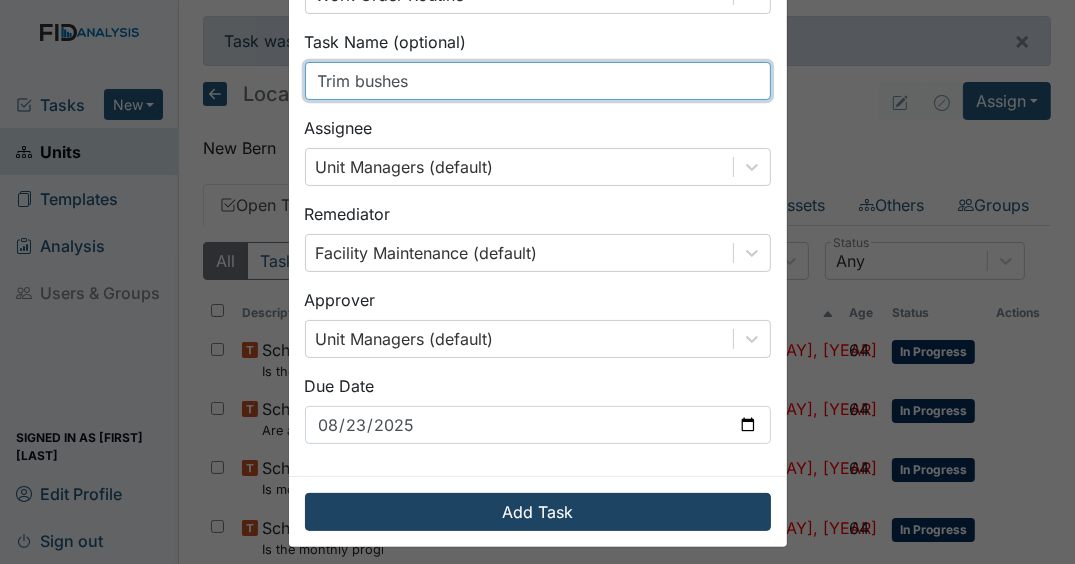 type on "Trim bushes" 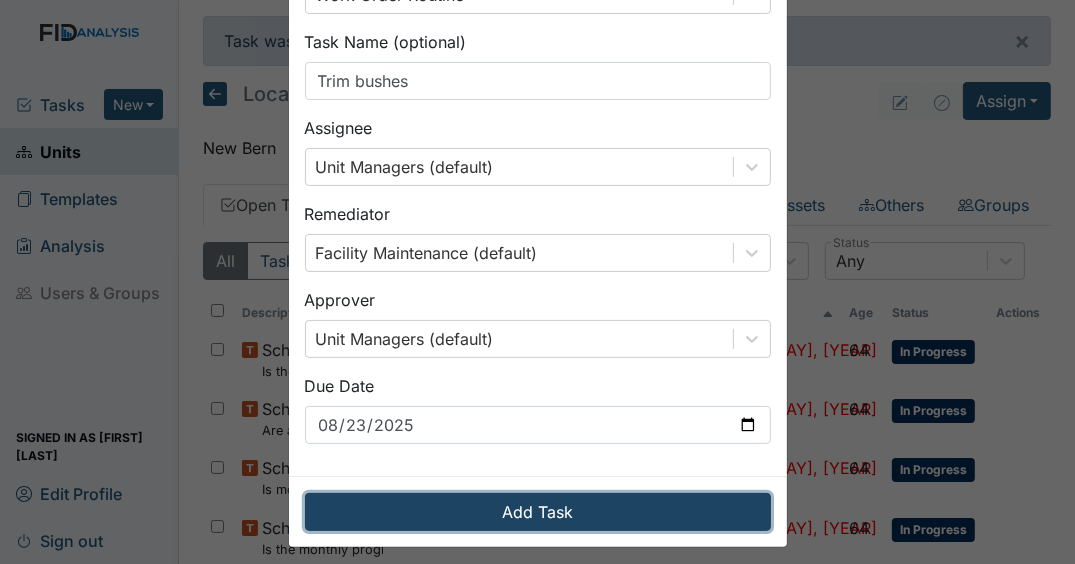 click on "Add Task" at bounding box center [538, 512] 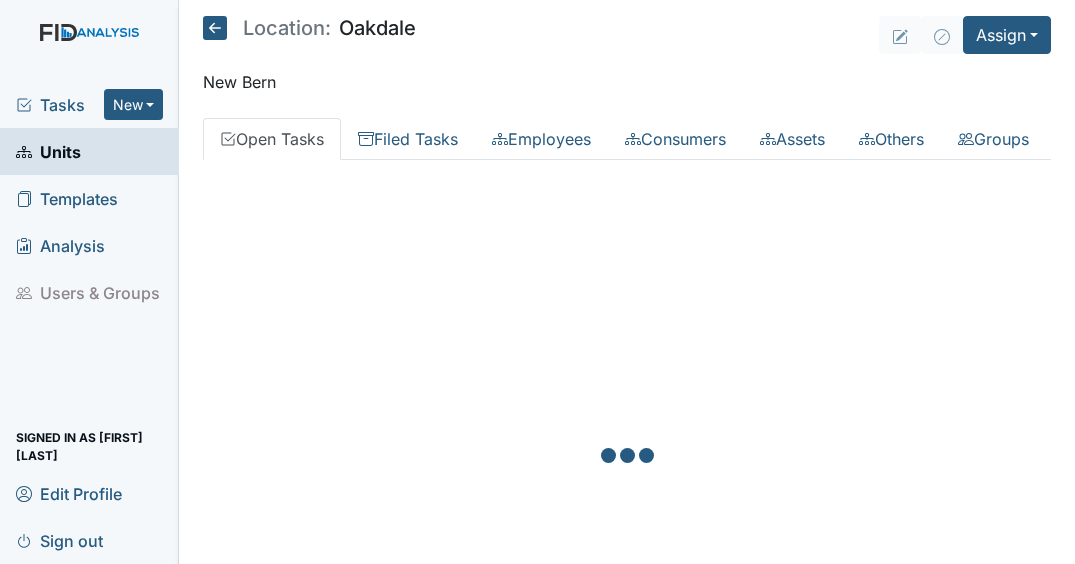 scroll, scrollTop: 0, scrollLeft: 0, axis: both 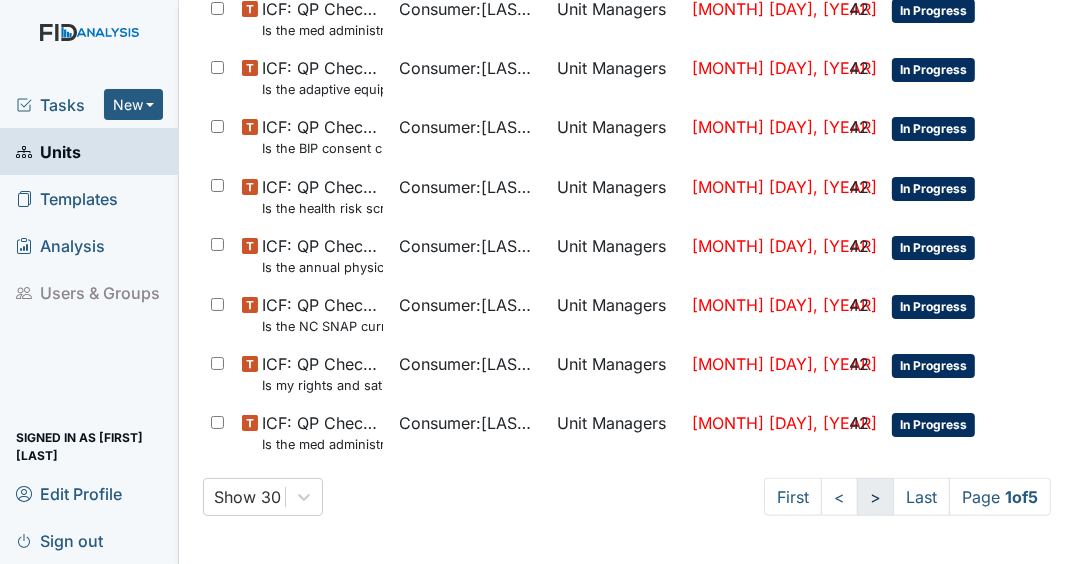 click on ">" at bounding box center (875, 497) 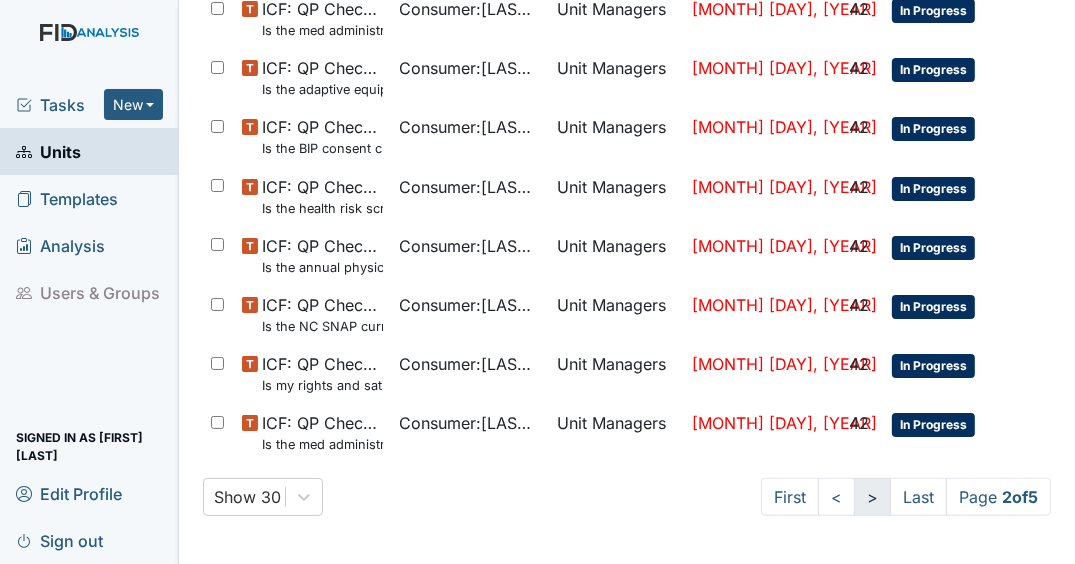scroll, scrollTop: 1616, scrollLeft: 0, axis: vertical 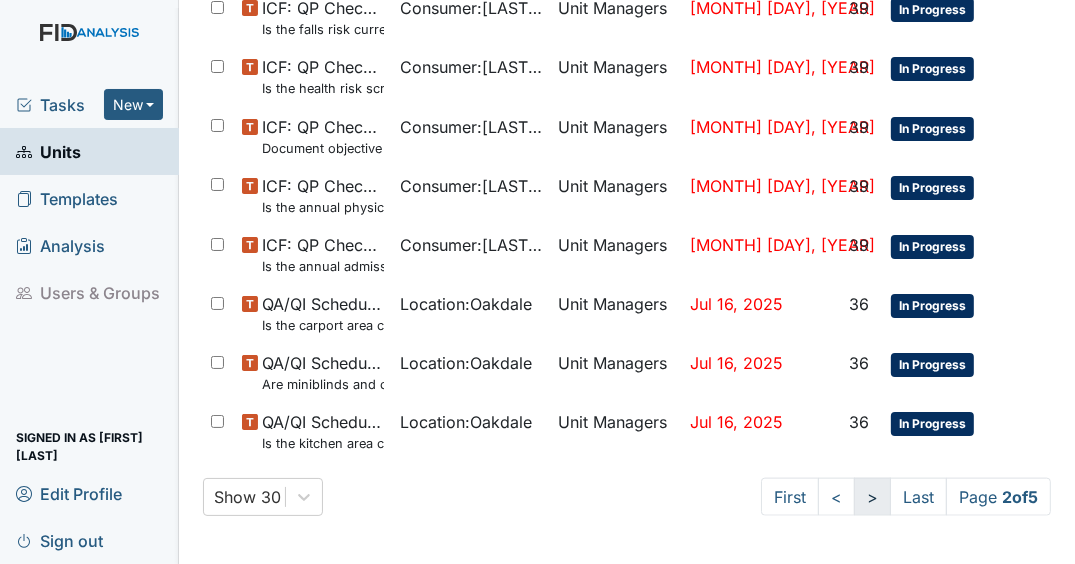 click on ">" at bounding box center [872, 497] 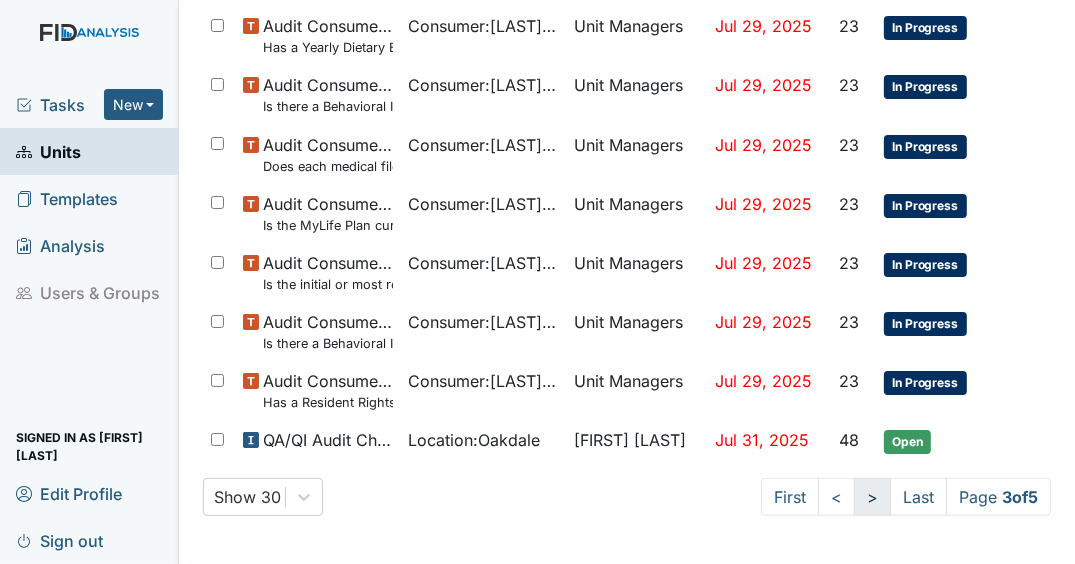 scroll, scrollTop: 1598, scrollLeft: 0, axis: vertical 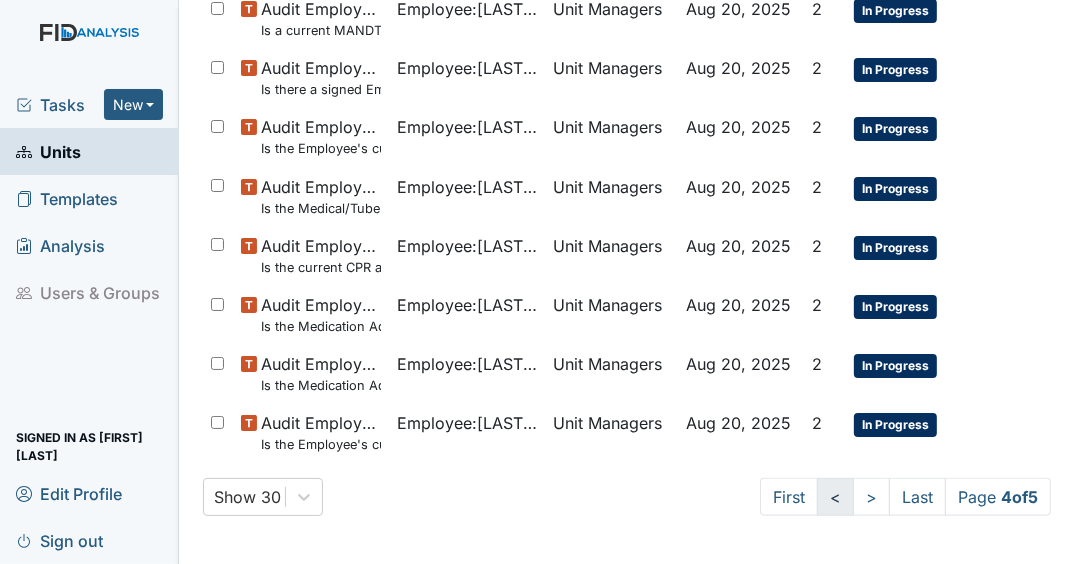 click on "<" at bounding box center (835, 497) 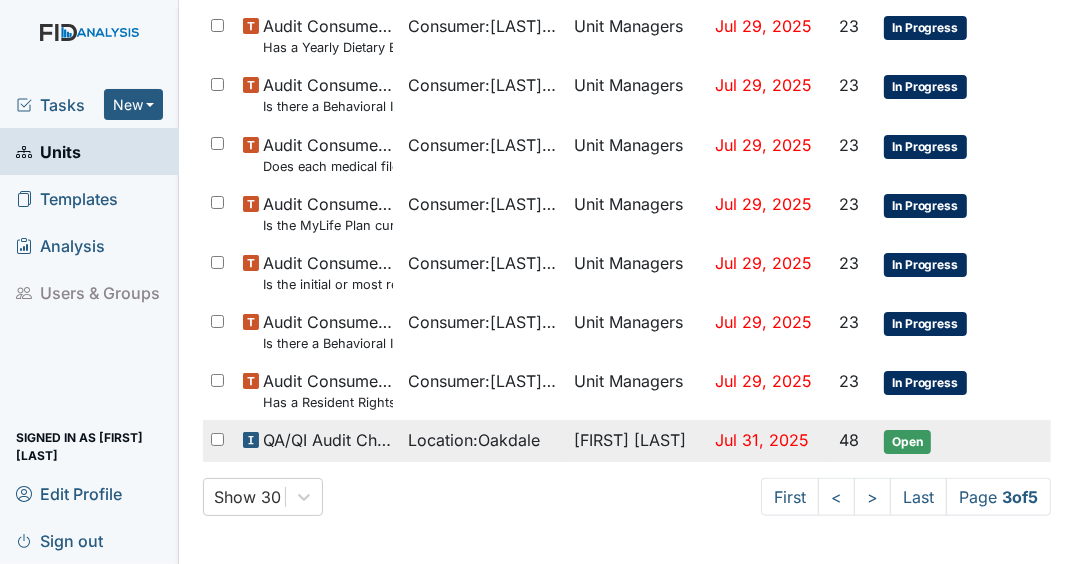 click on "Open" at bounding box center [907, 442] 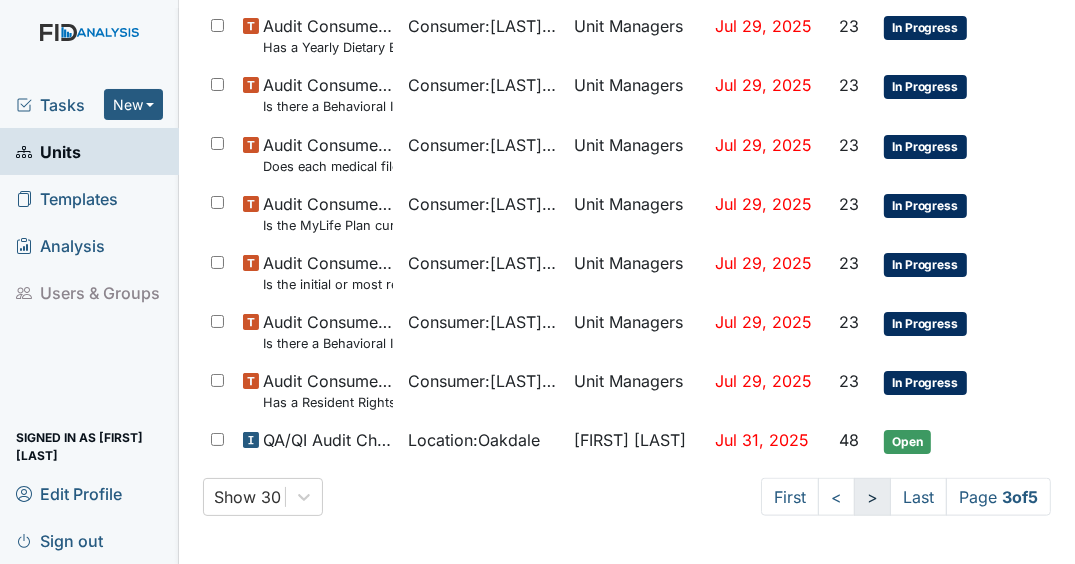 click on ">" at bounding box center (872, 497) 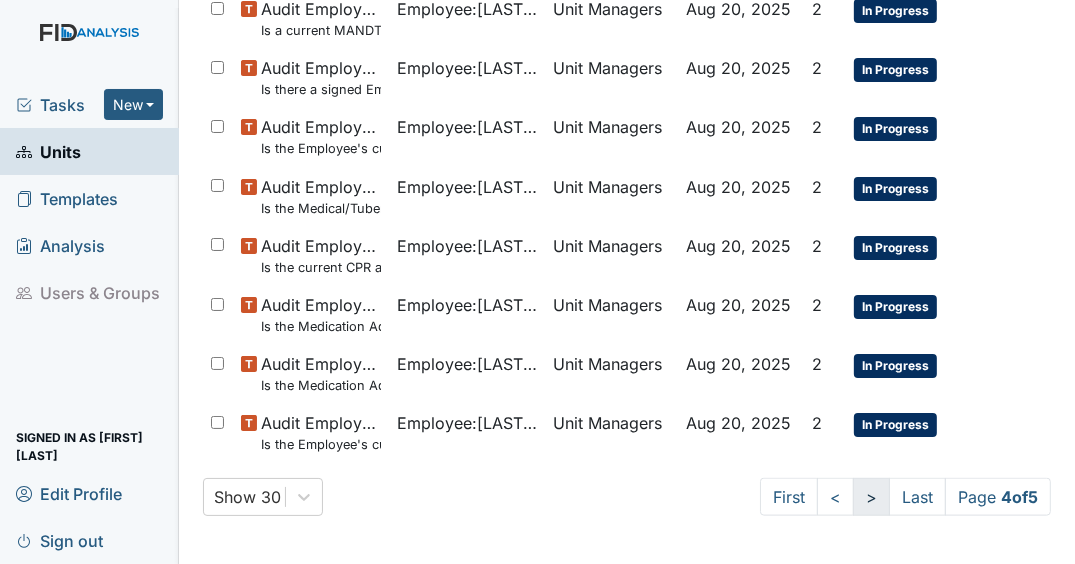 click on ">" at bounding box center (871, 497) 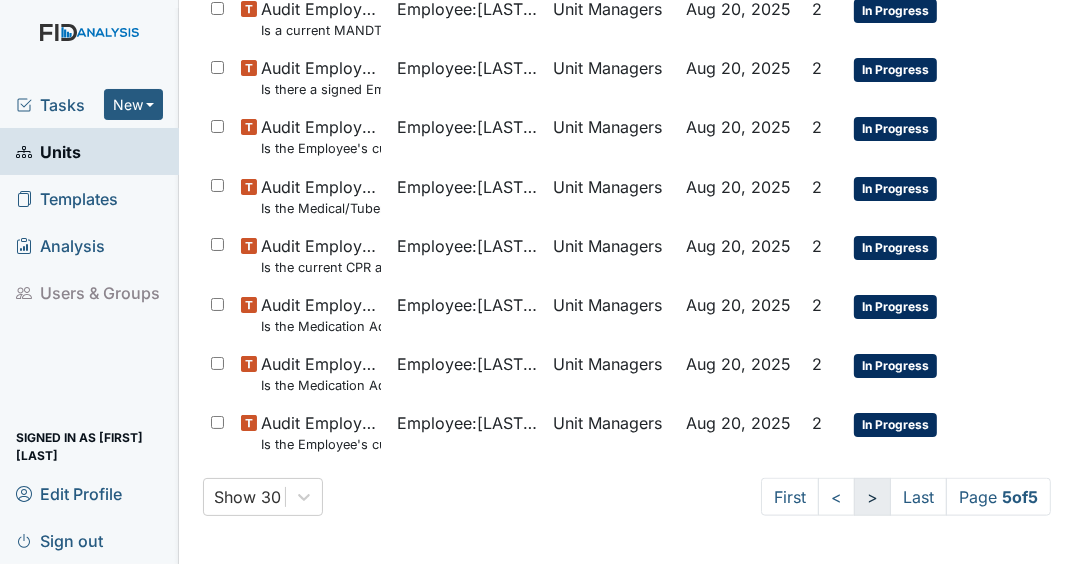 scroll, scrollTop: 0, scrollLeft: 0, axis: both 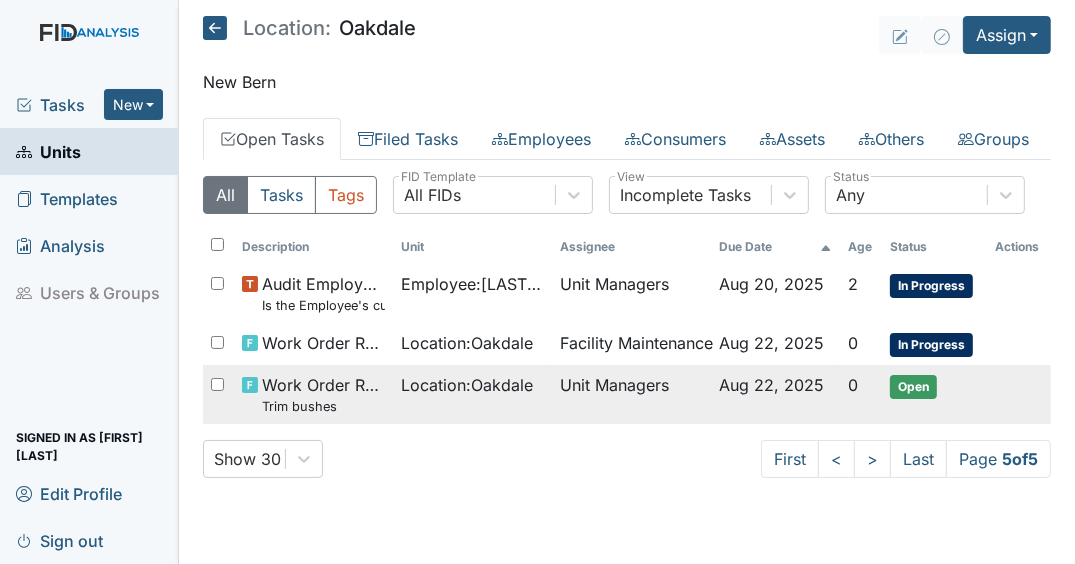 click on "Open" at bounding box center [913, 387] 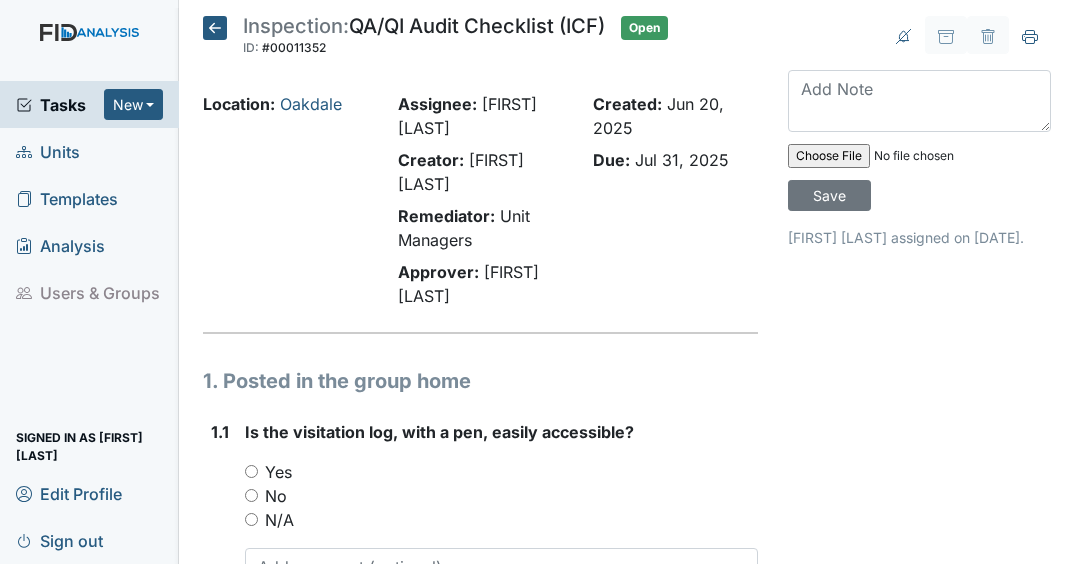 scroll, scrollTop: 0, scrollLeft: 0, axis: both 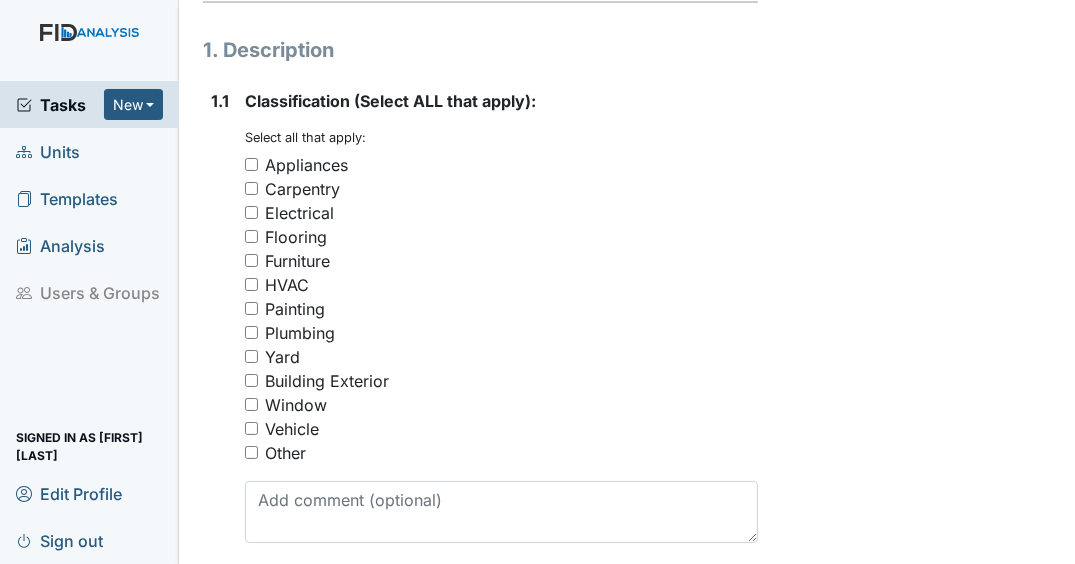 click on "Yard" at bounding box center (251, 356) 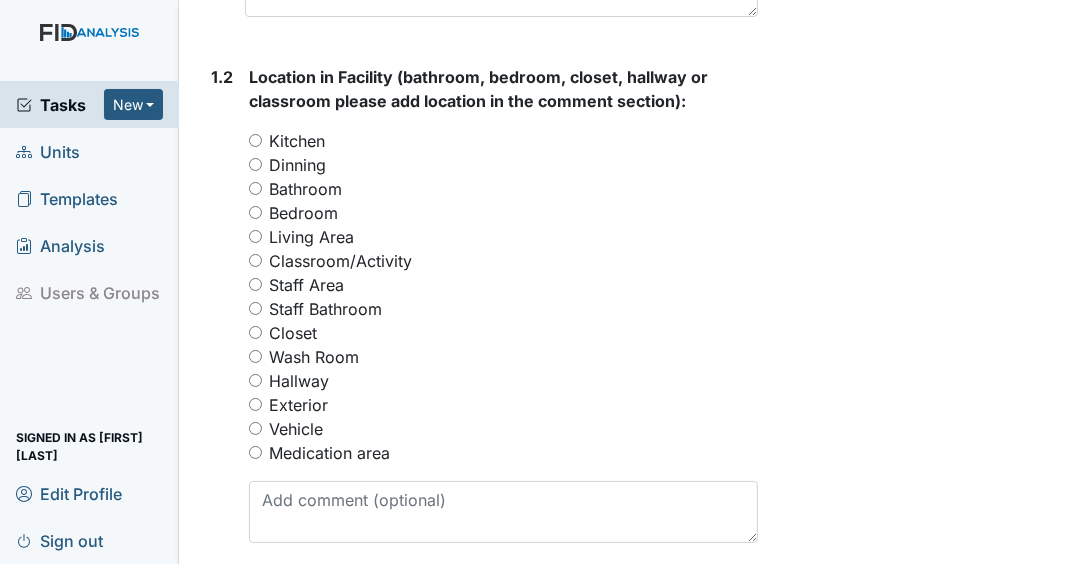 scroll, scrollTop: 898, scrollLeft: 0, axis: vertical 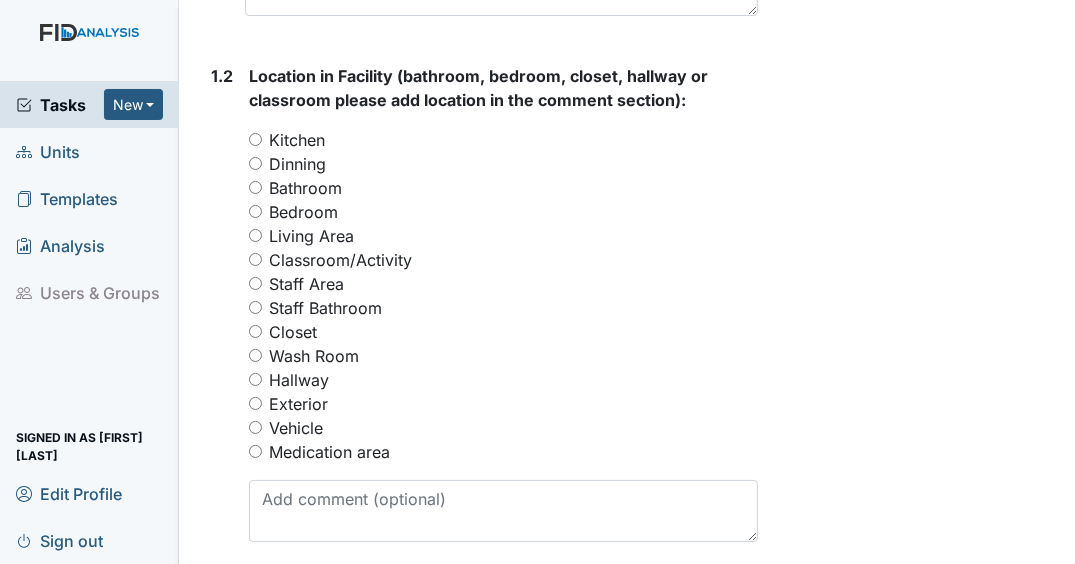 click on "Exterior" at bounding box center (255, 403) 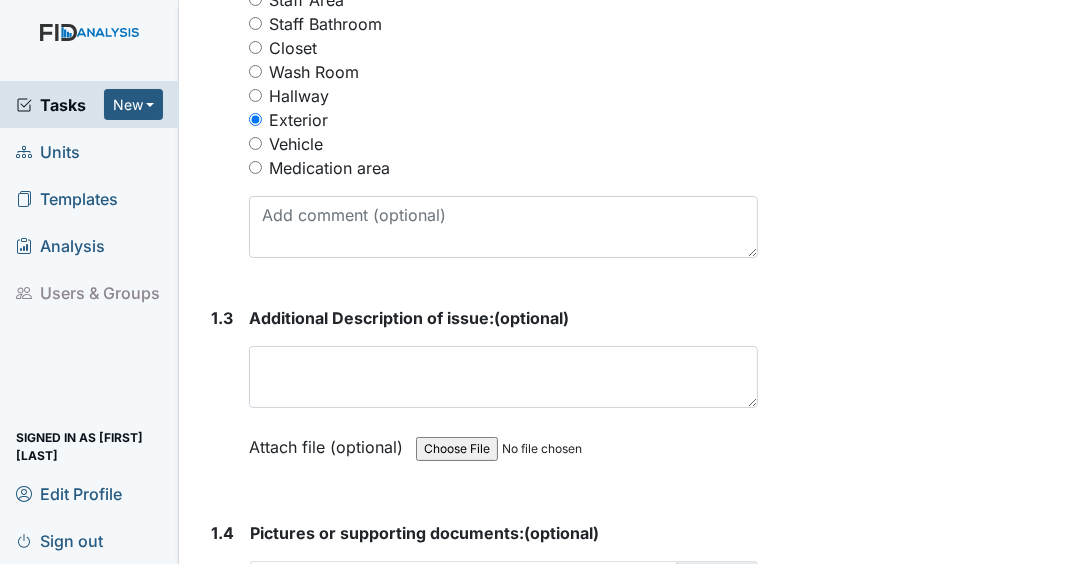 scroll, scrollTop: 1212, scrollLeft: 0, axis: vertical 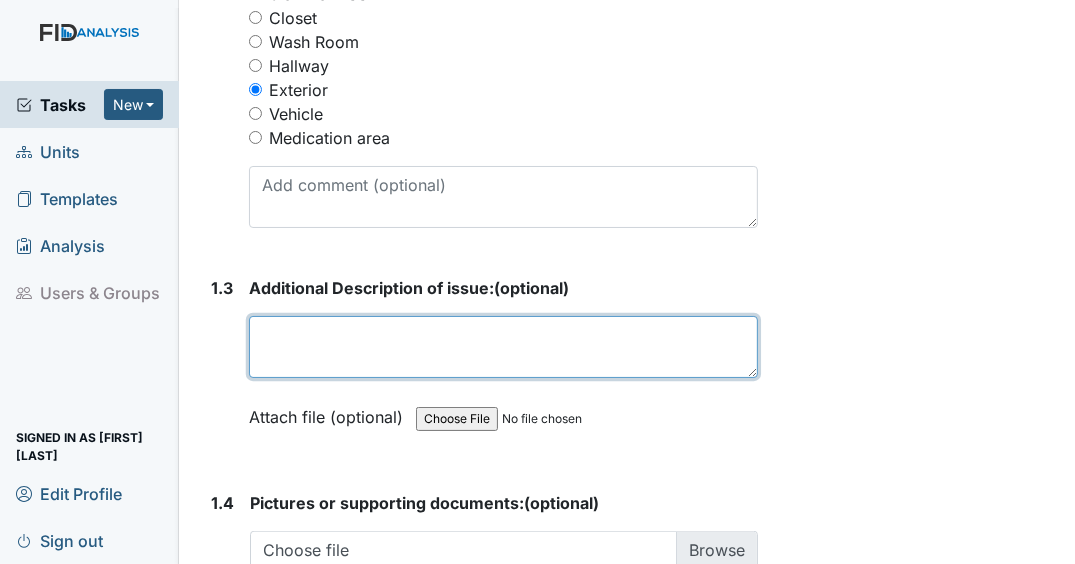 click at bounding box center (503, 347) 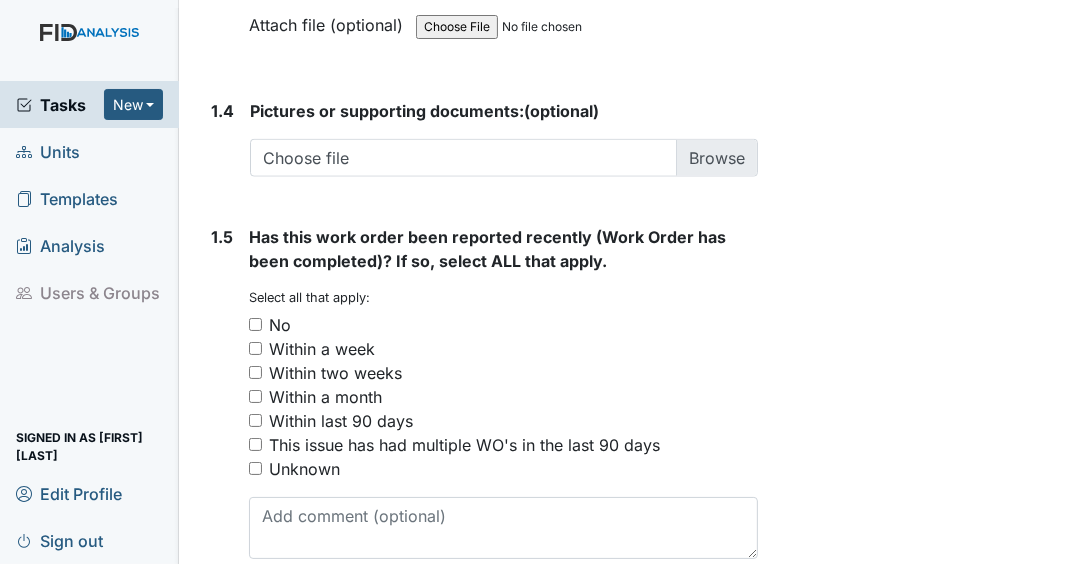 scroll, scrollTop: 1672, scrollLeft: 0, axis: vertical 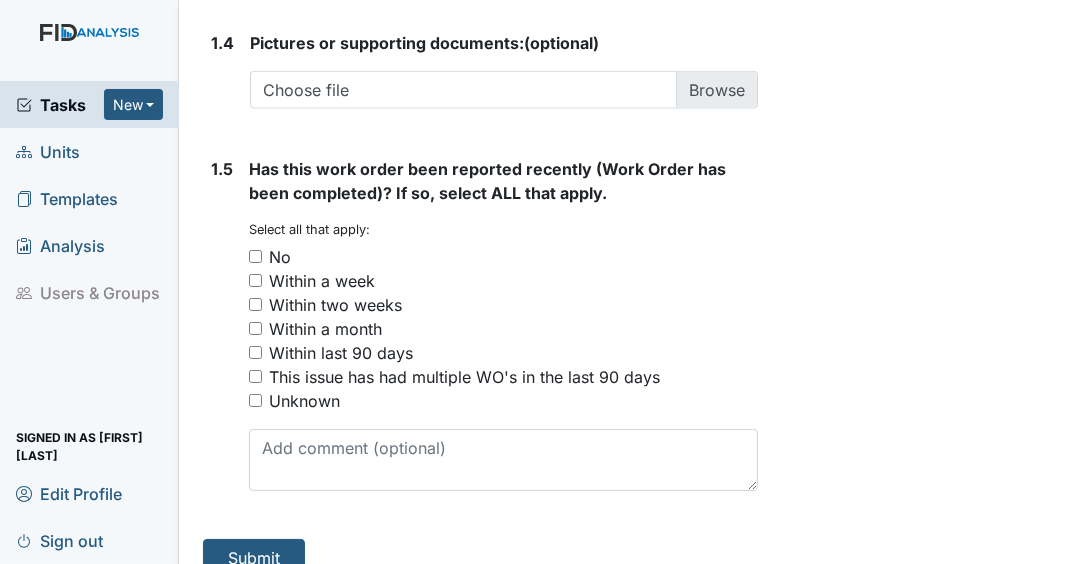 type on "Bushes/shrubs overgrowth on fence area." 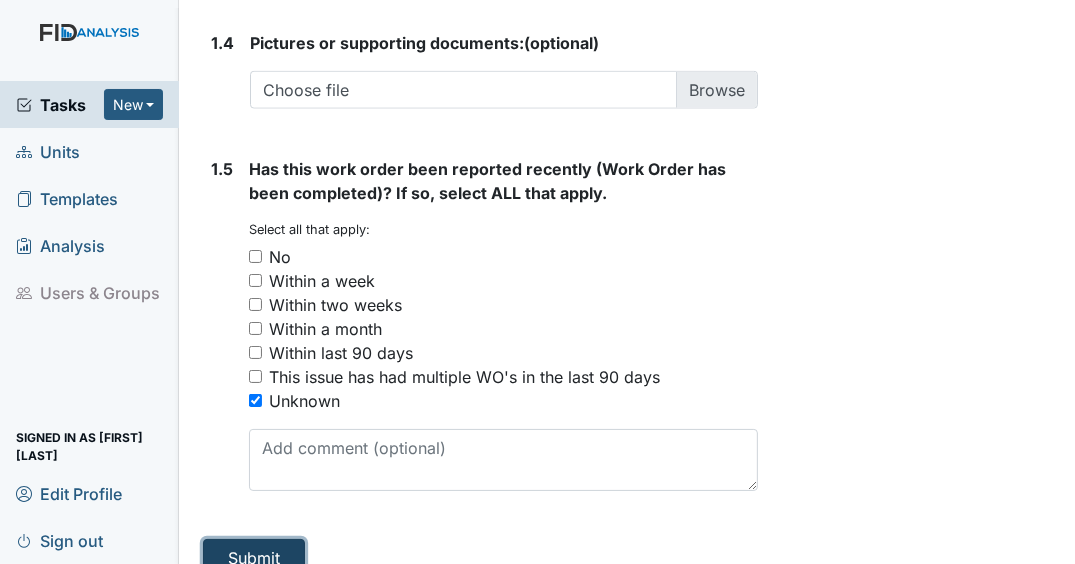 click on "Submit" at bounding box center [254, 558] 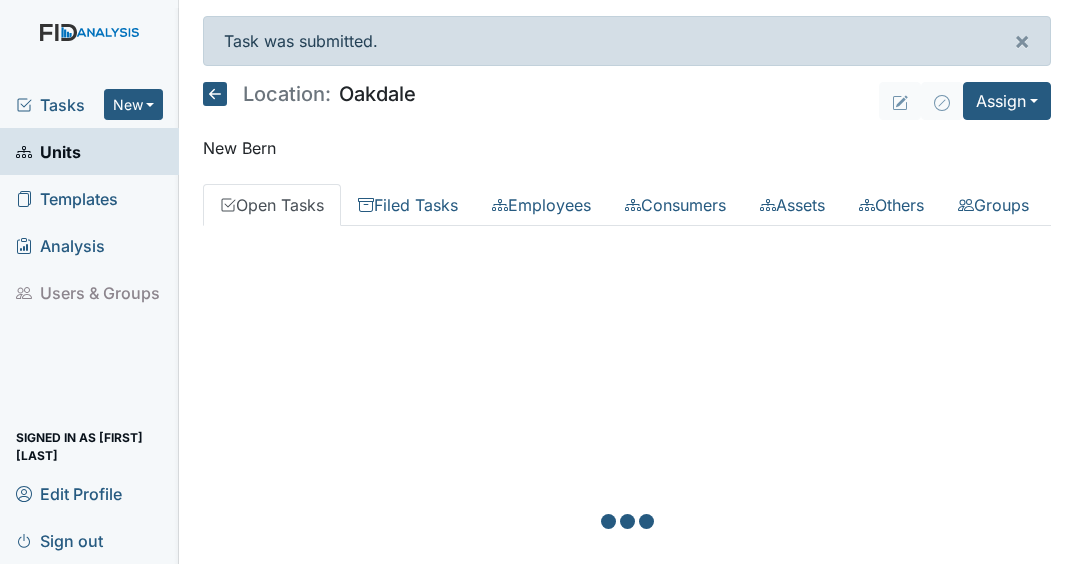 scroll, scrollTop: 0, scrollLeft: 0, axis: both 